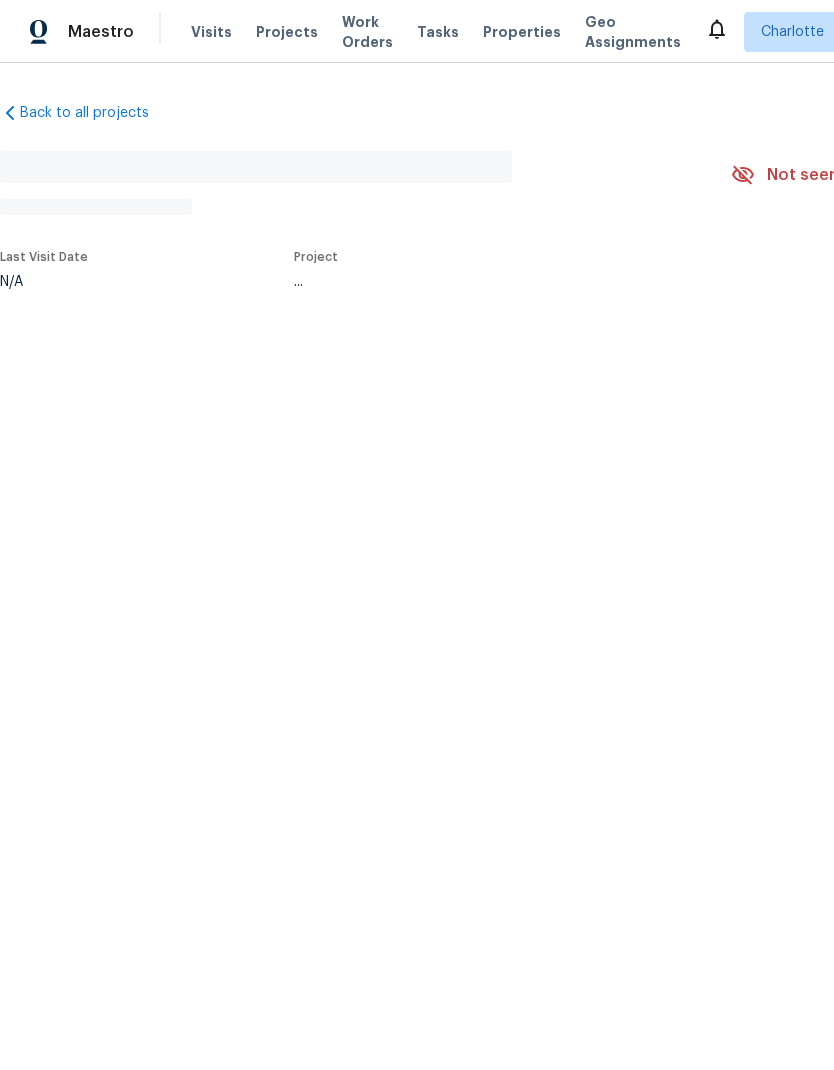 scroll, scrollTop: 0, scrollLeft: 0, axis: both 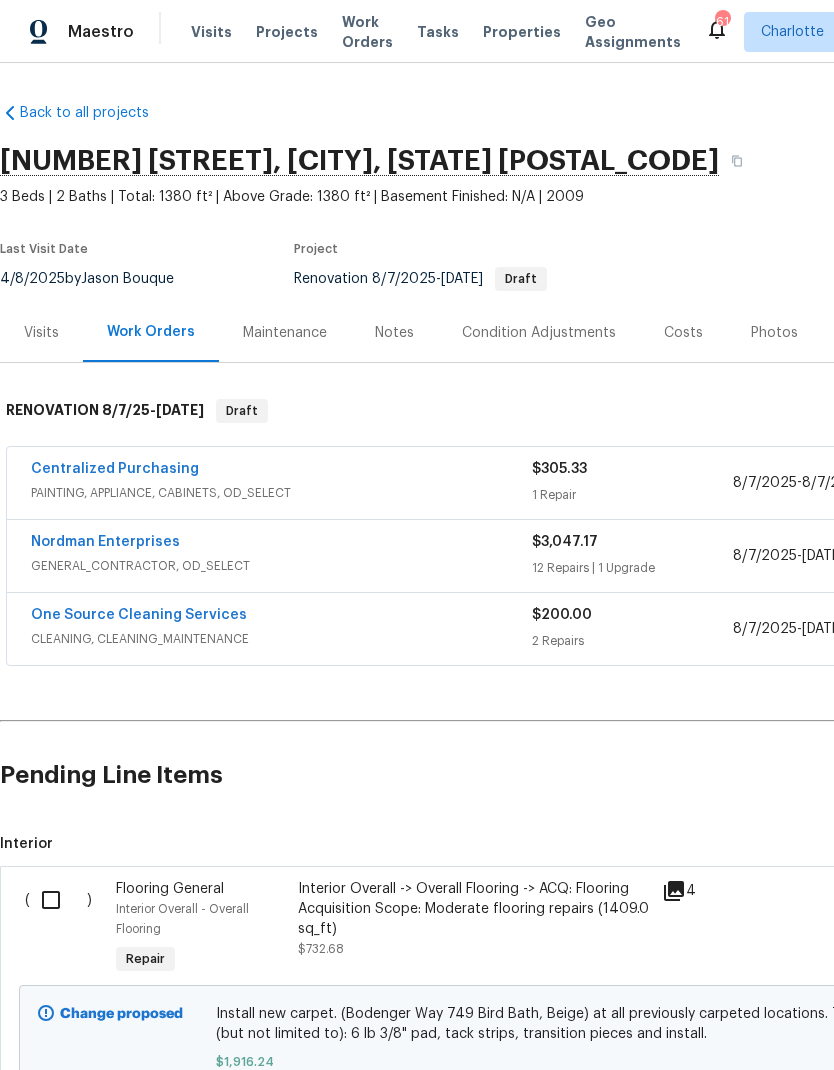 click at bounding box center [58, 900] 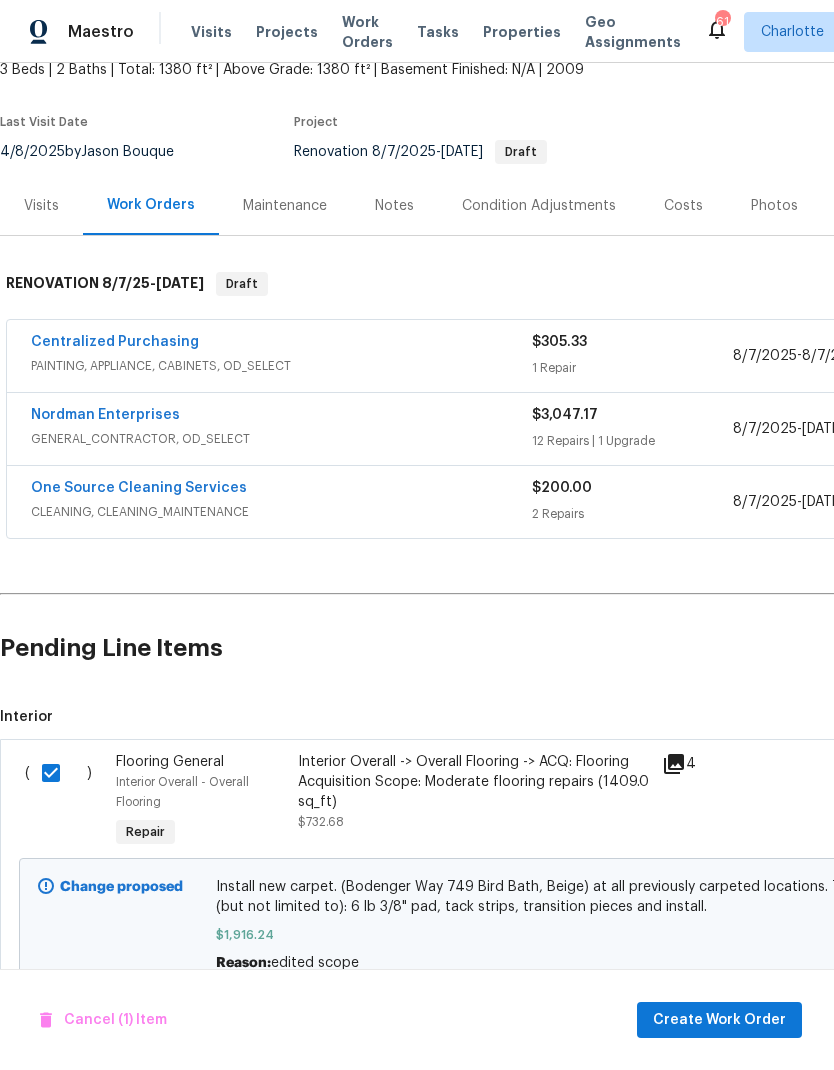 scroll, scrollTop: 126, scrollLeft: 0, axis: vertical 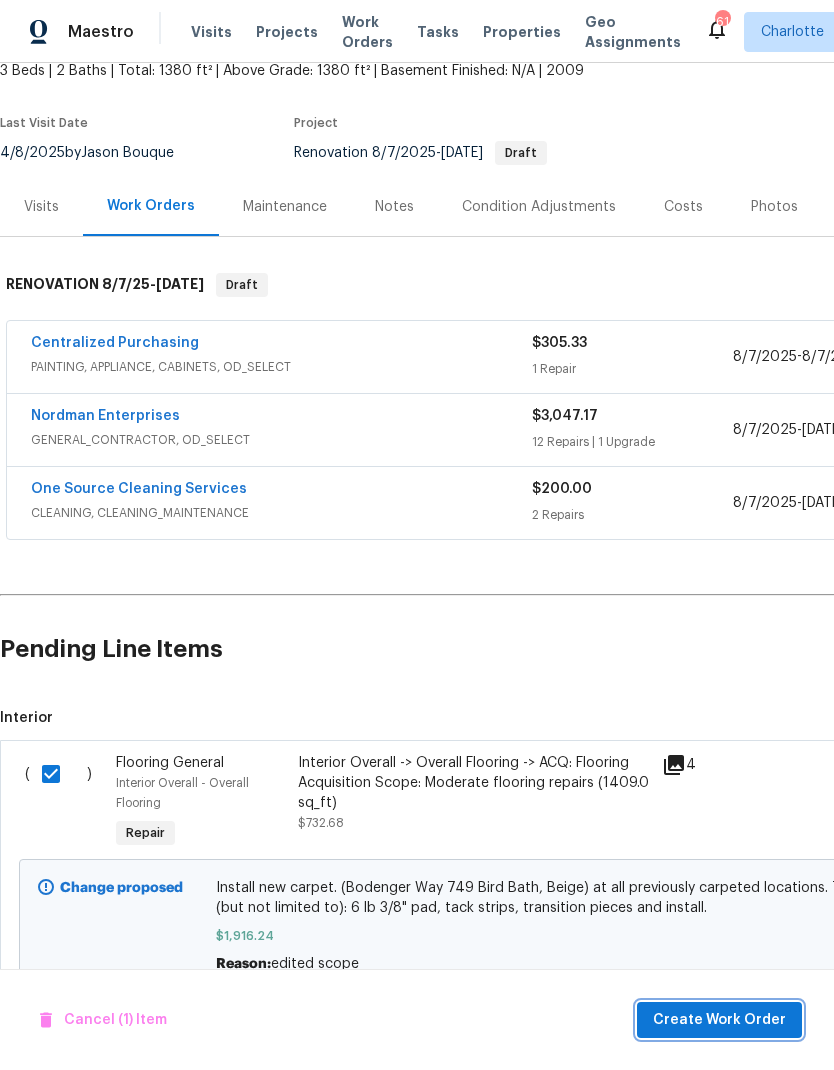 click on "Create Work Order" at bounding box center [719, 1020] 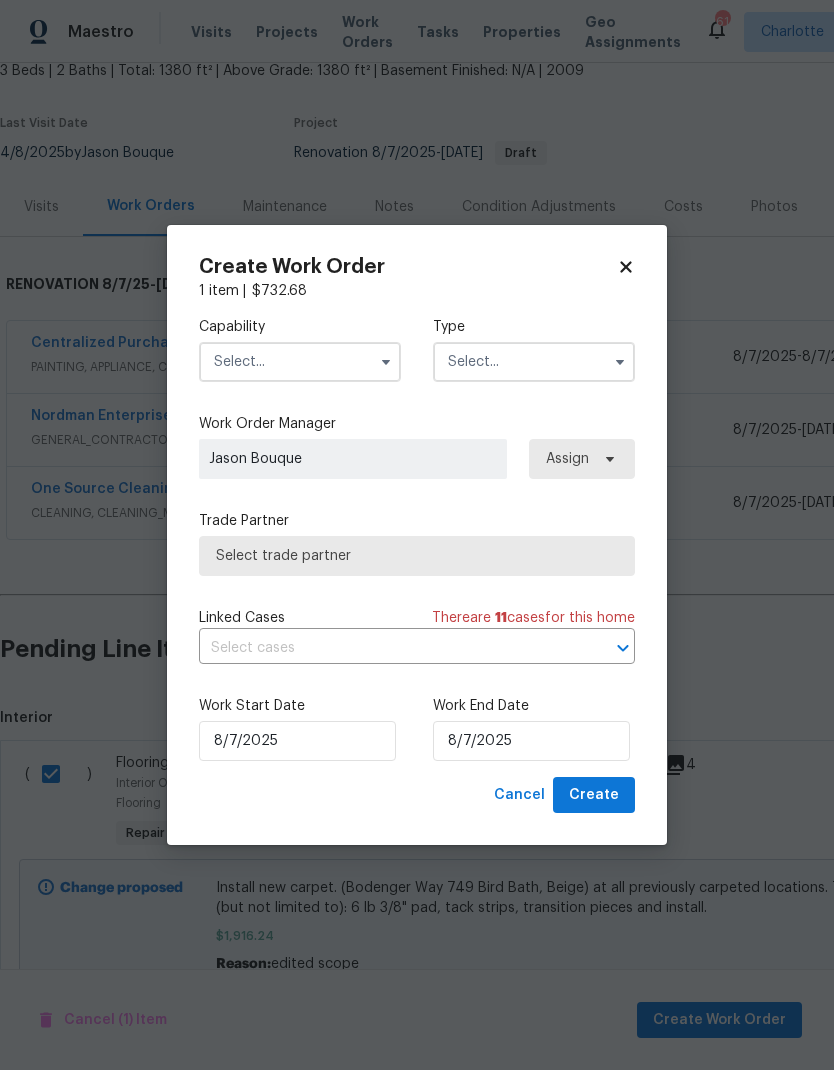 click on "Capability" at bounding box center [300, 327] 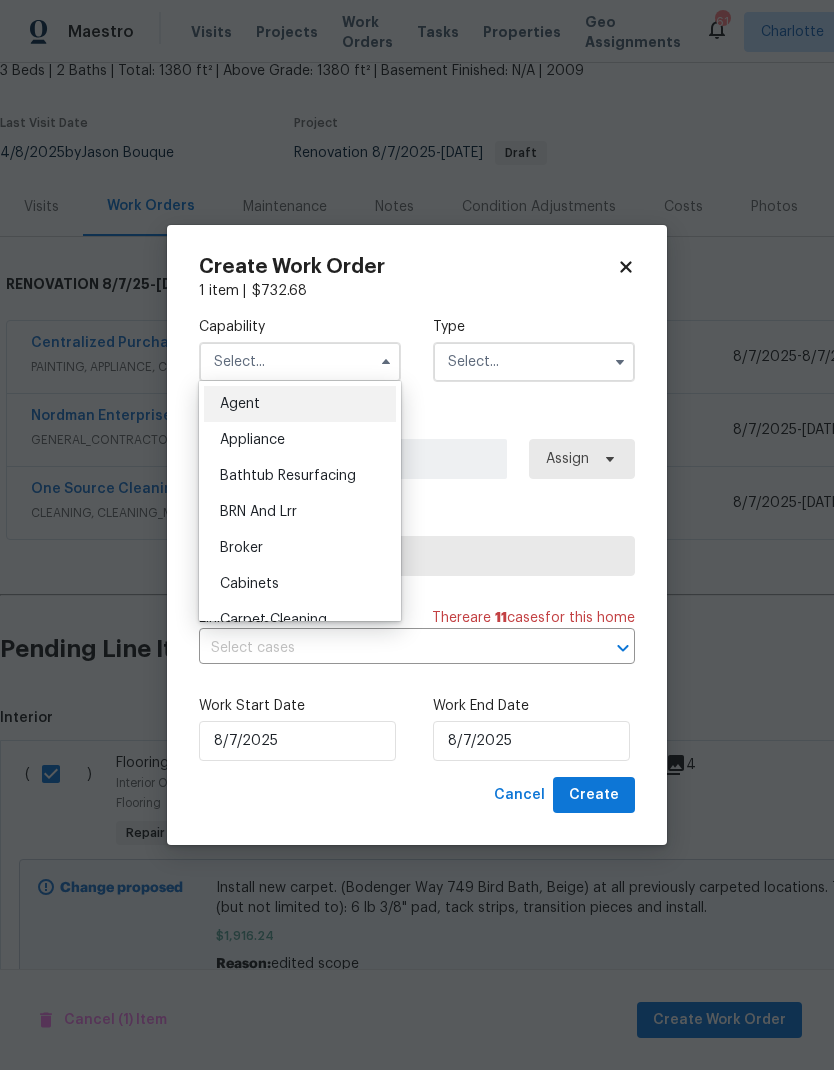 click on "Cabinets" at bounding box center [300, 584] 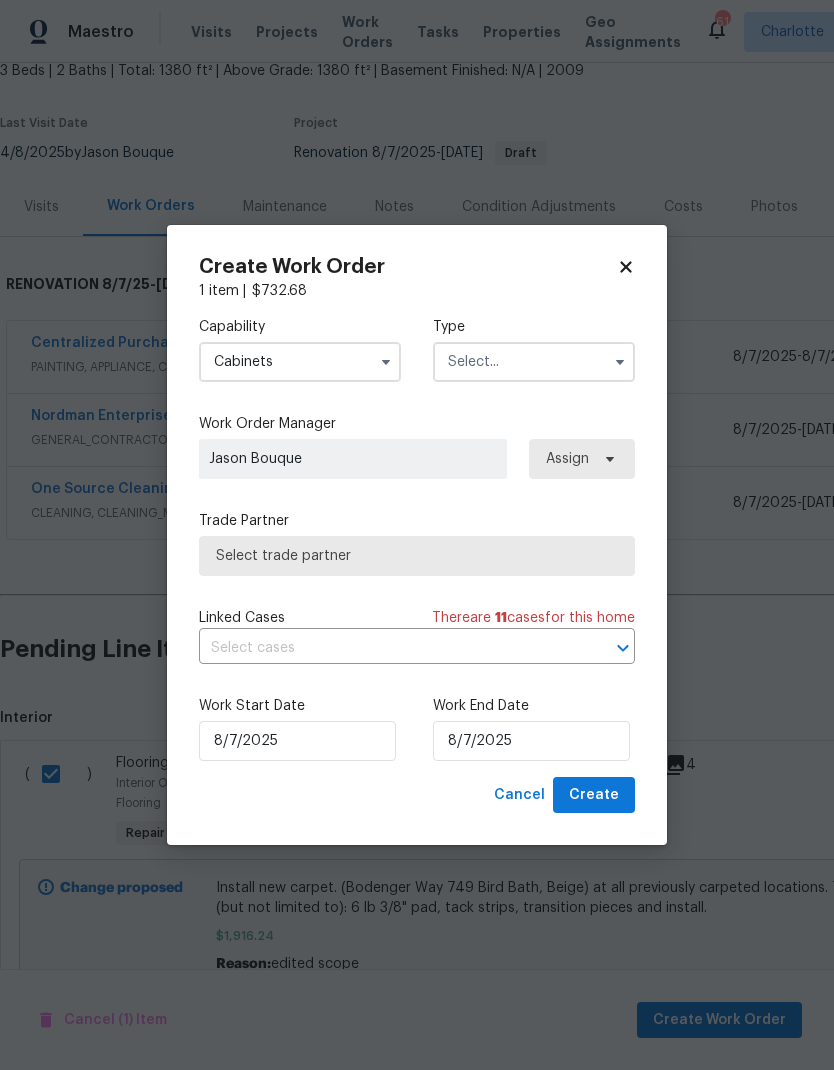 click 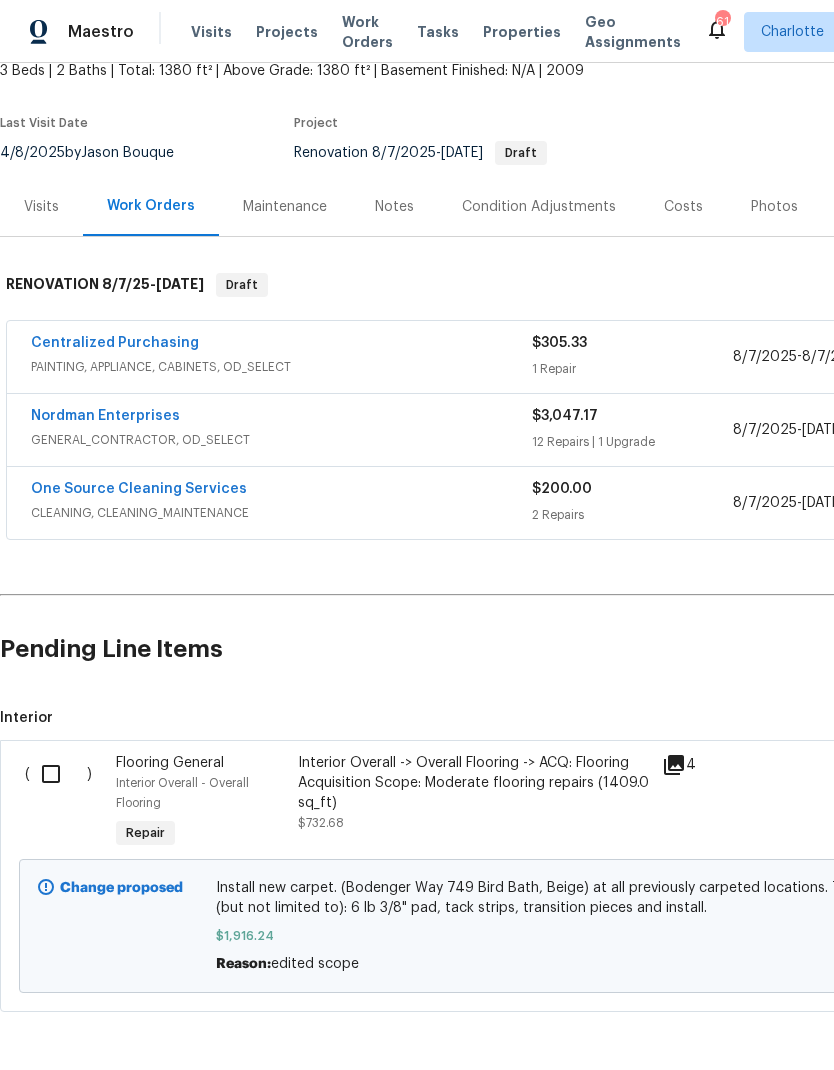 scroll, scrollTop: 80, scrollLeft: 0, axis: vertical 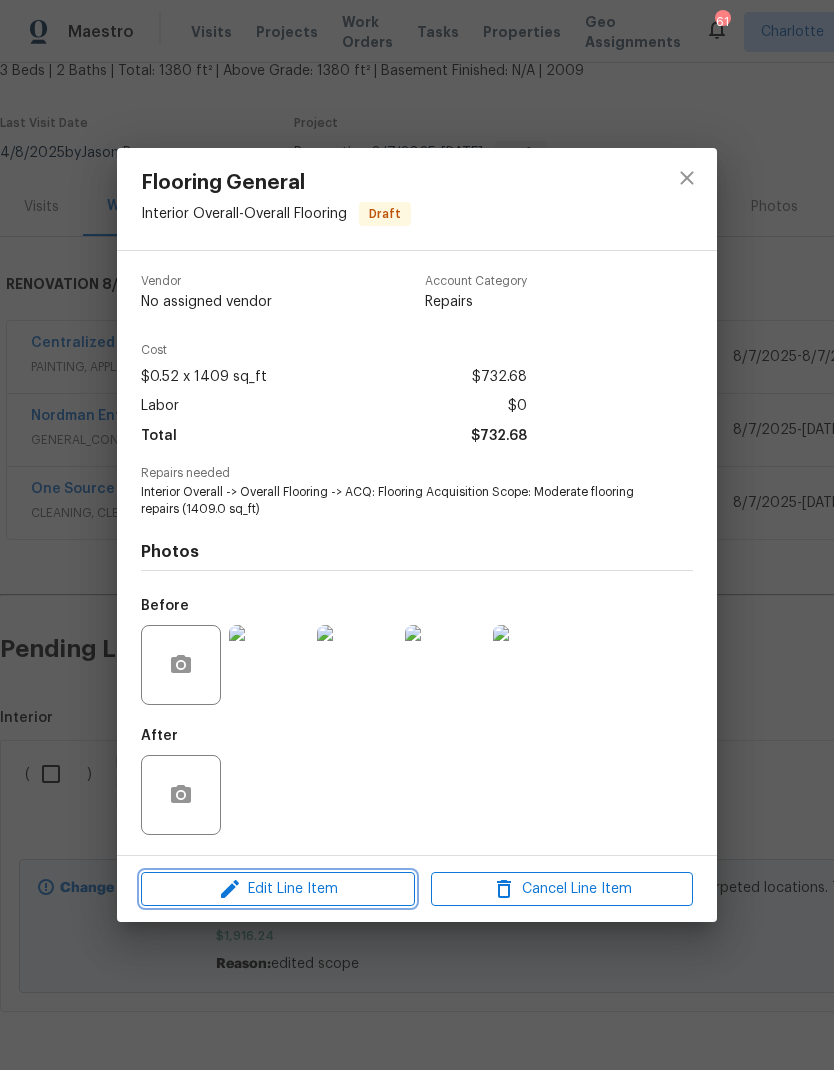 click on "Edit Line Item" at bounding box center (278, 889) 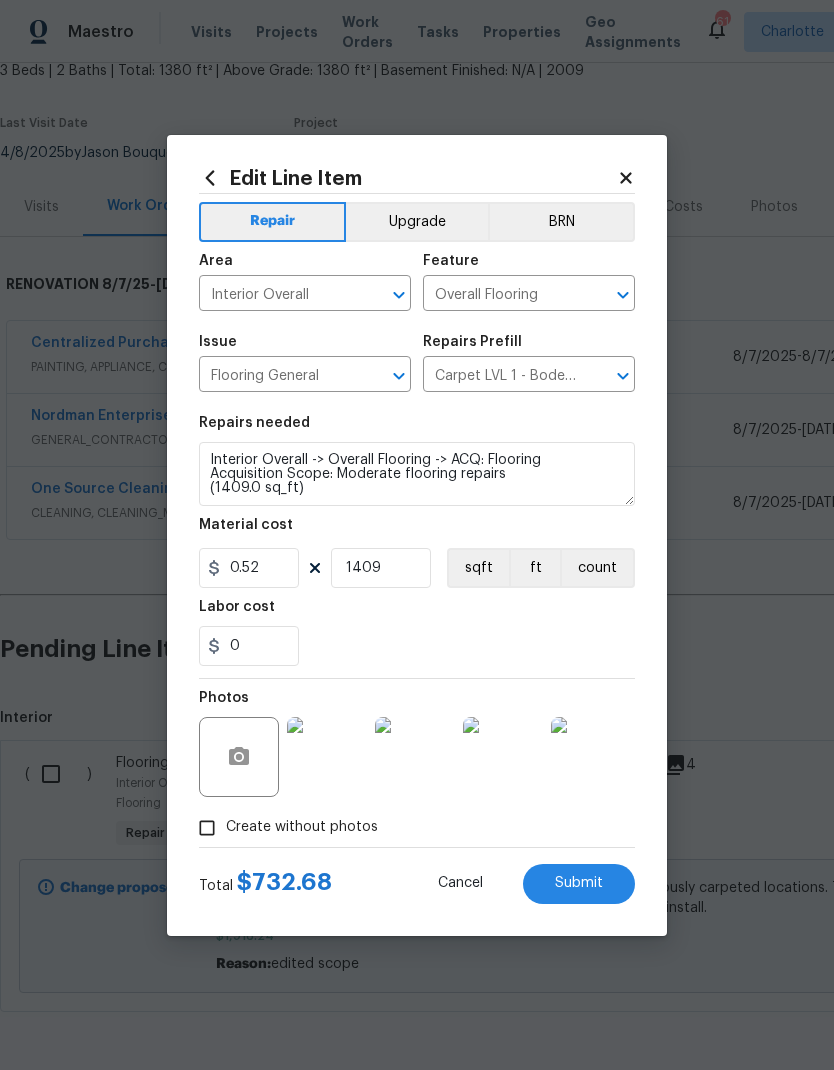 click 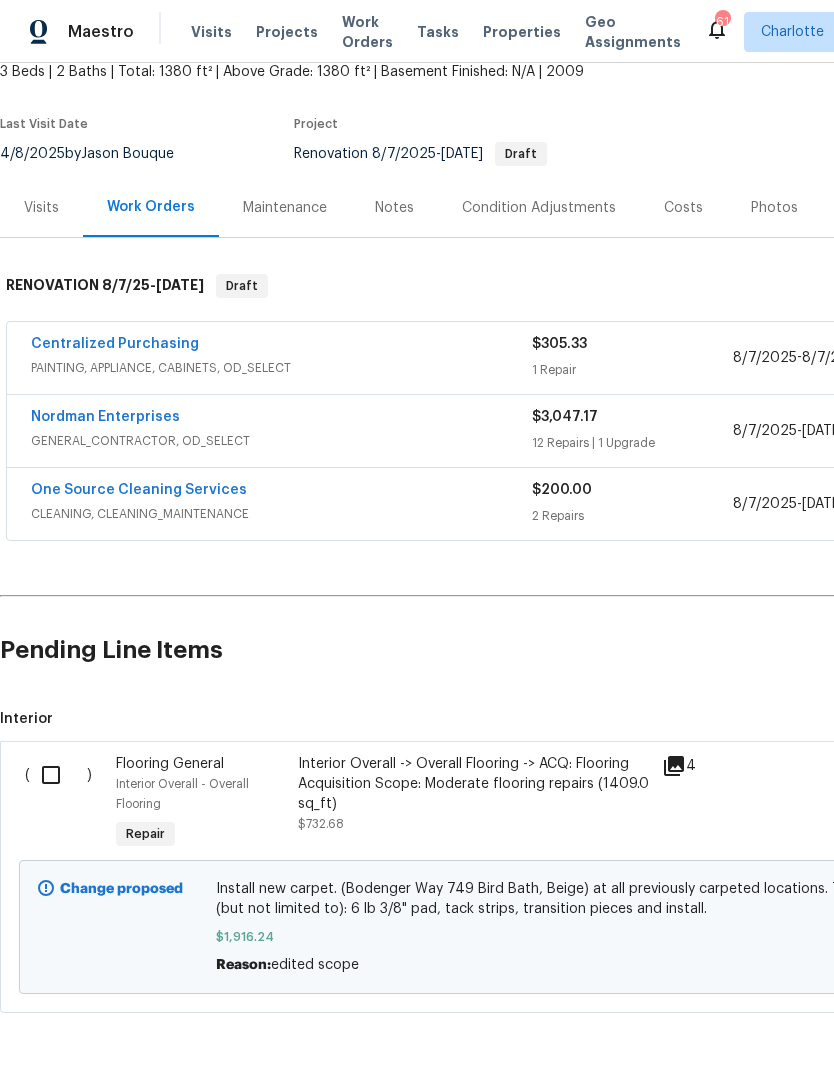 scroll, scrollTop: 125, scrollLeft: 0, axis: vertical 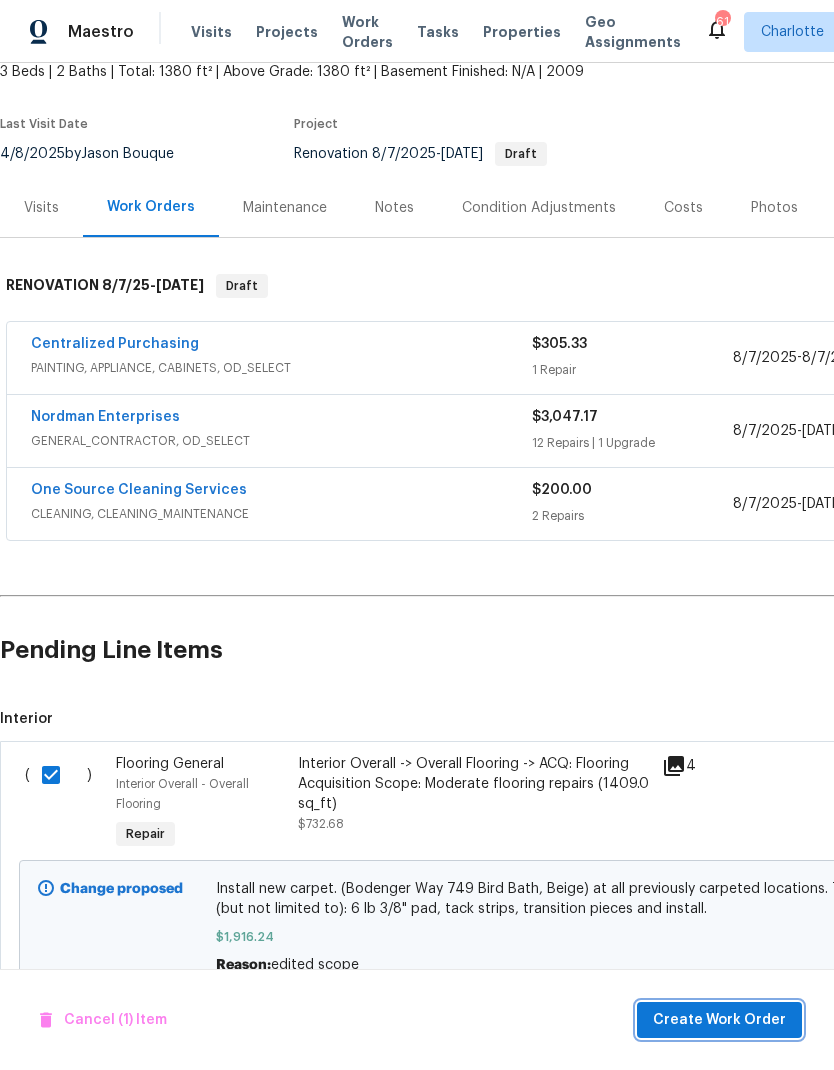 click on "Create Work Order" at bounding box center (719, 1020) 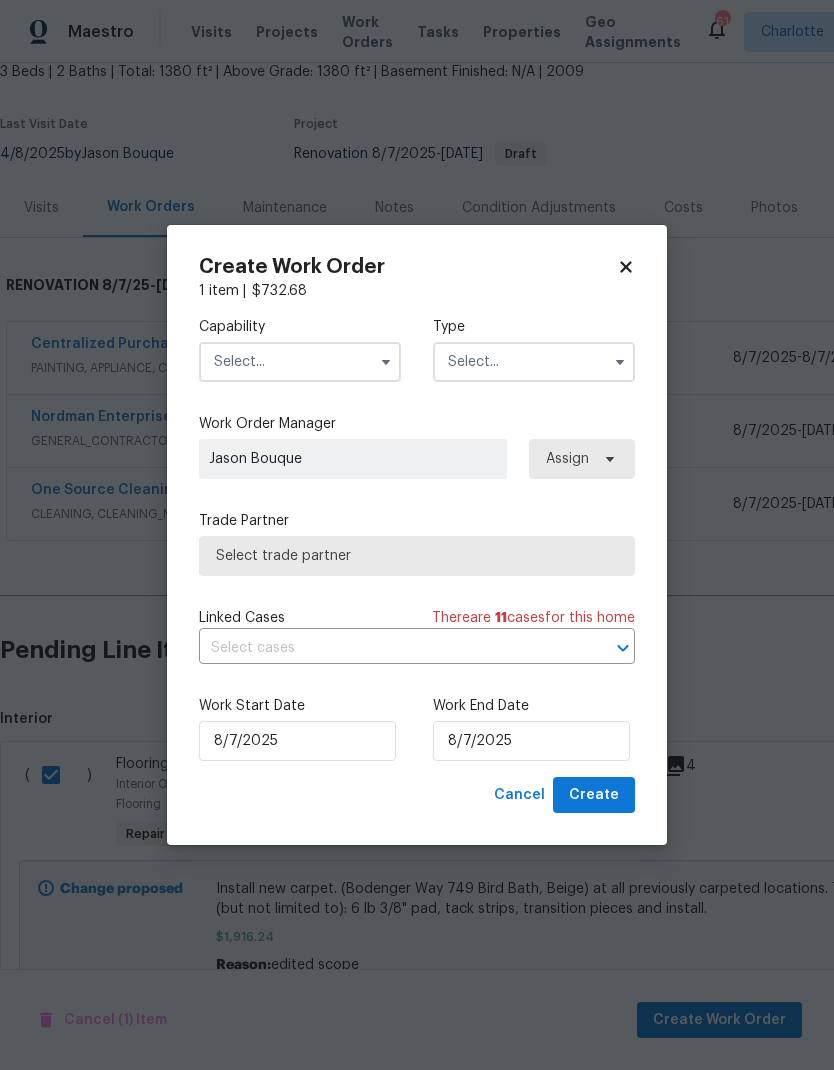 click at bounding box center [300, 362] 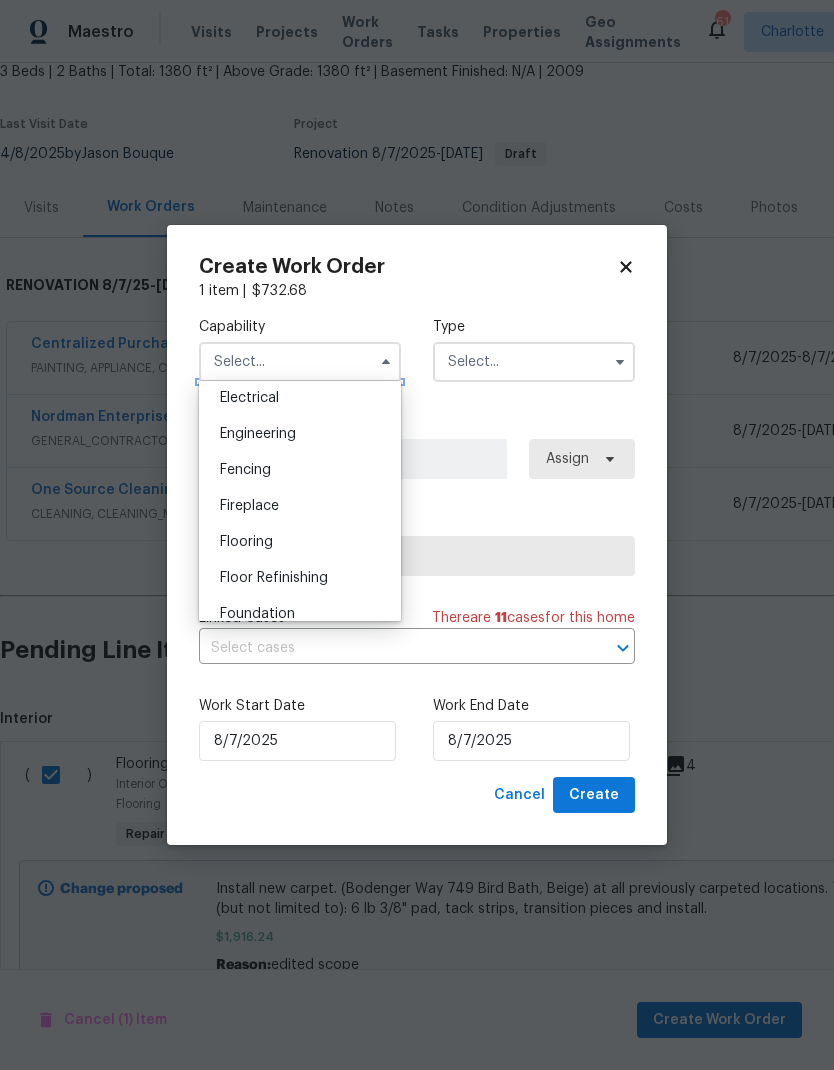scroll, scrollTop: 647, scrollLeft: 0, axis: vertical 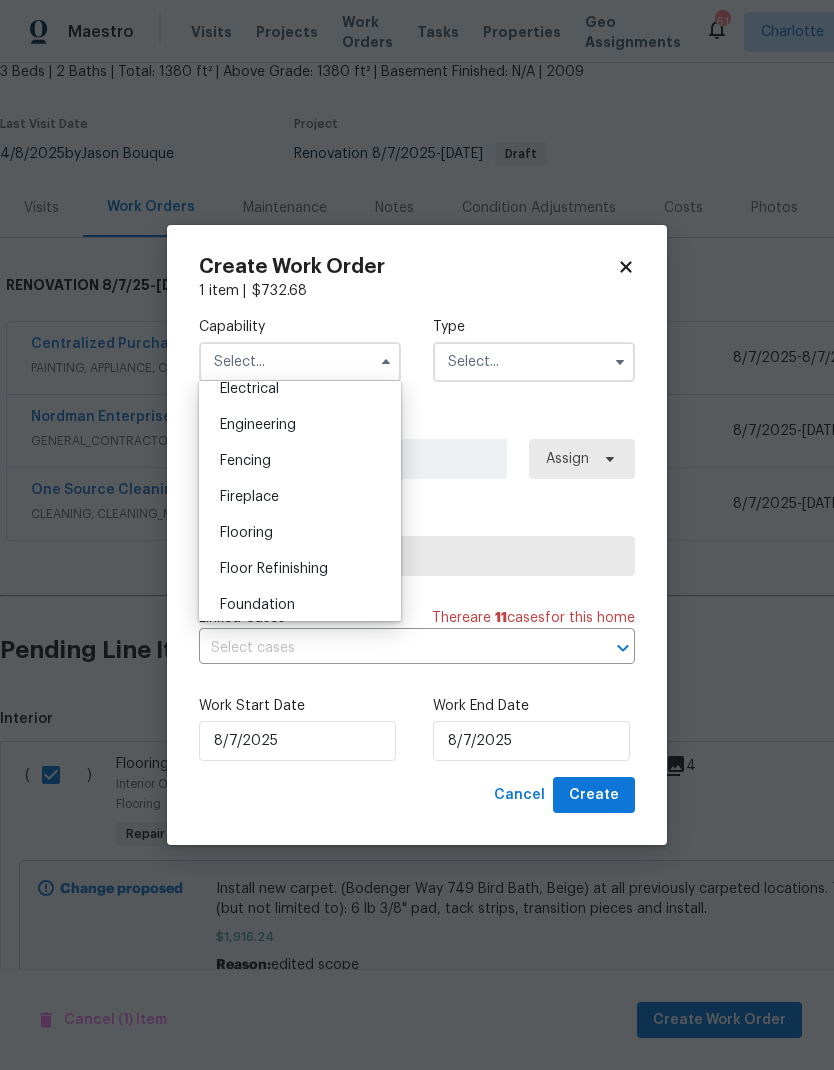 click on "Flooring" at bounding box center (300, 533) 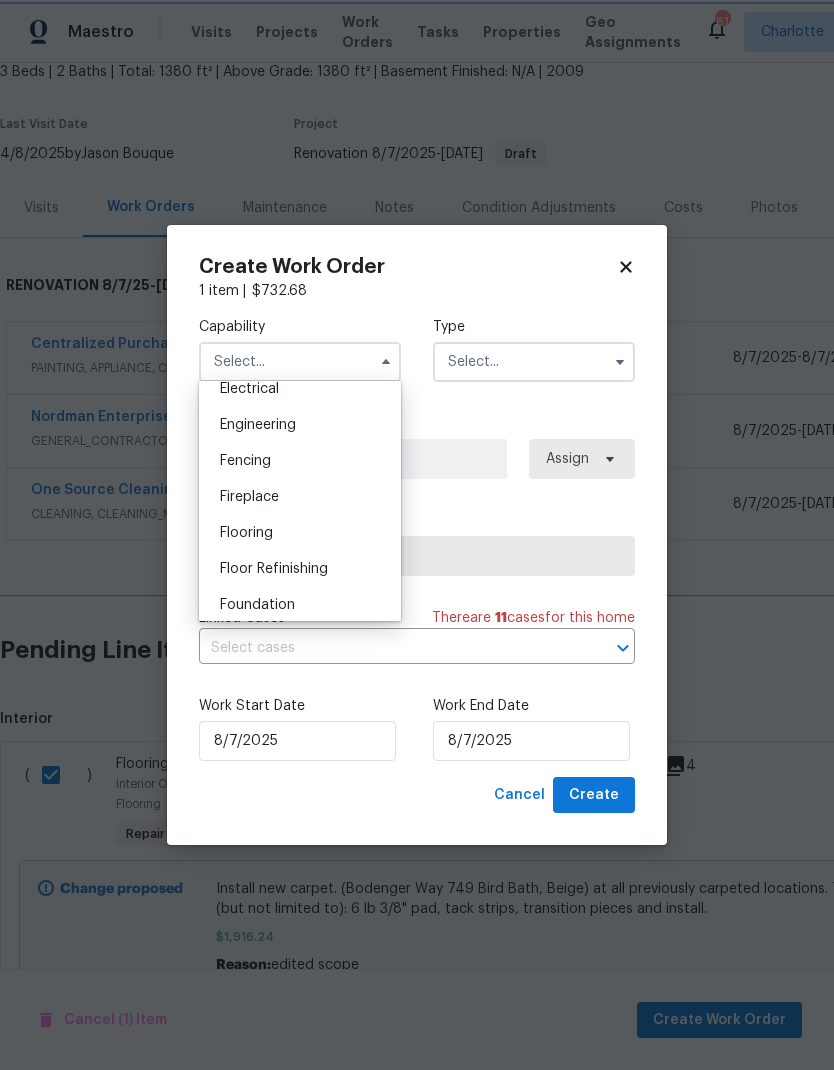 type on "Flooring" 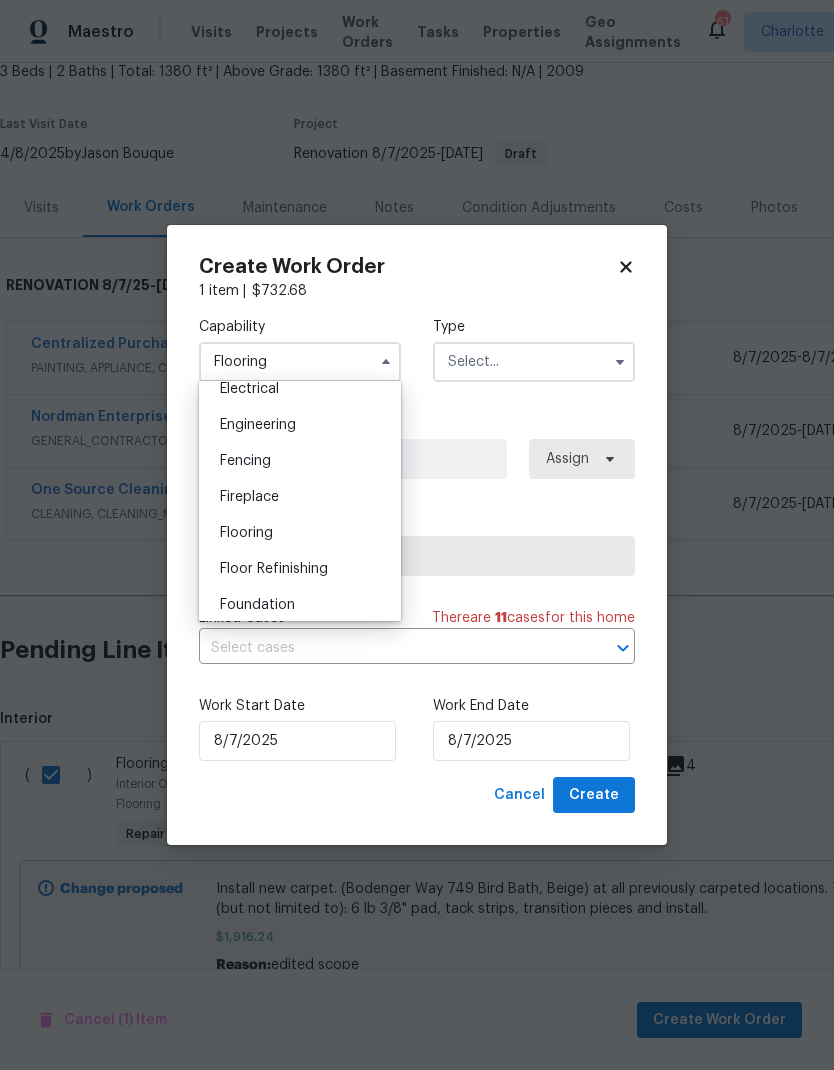 click at bounding box center (534, 362) 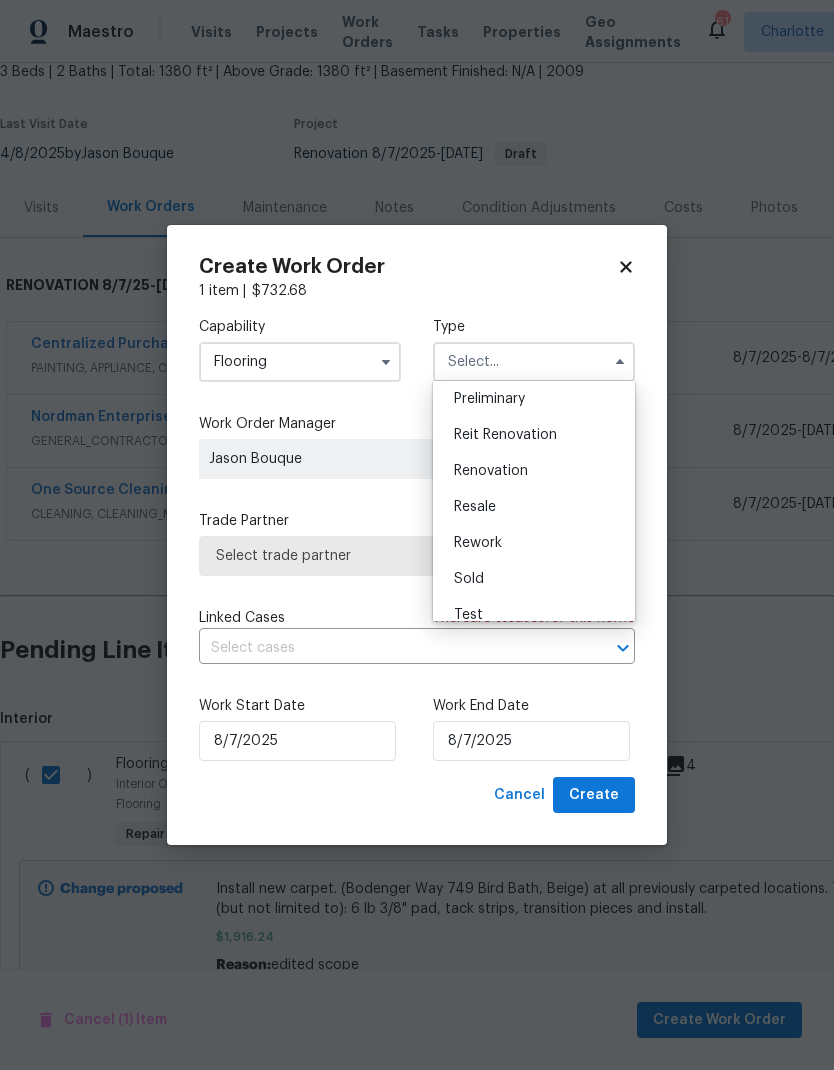 scroll, scrollTop: 438, scrollLeft: 0, axis: vertical 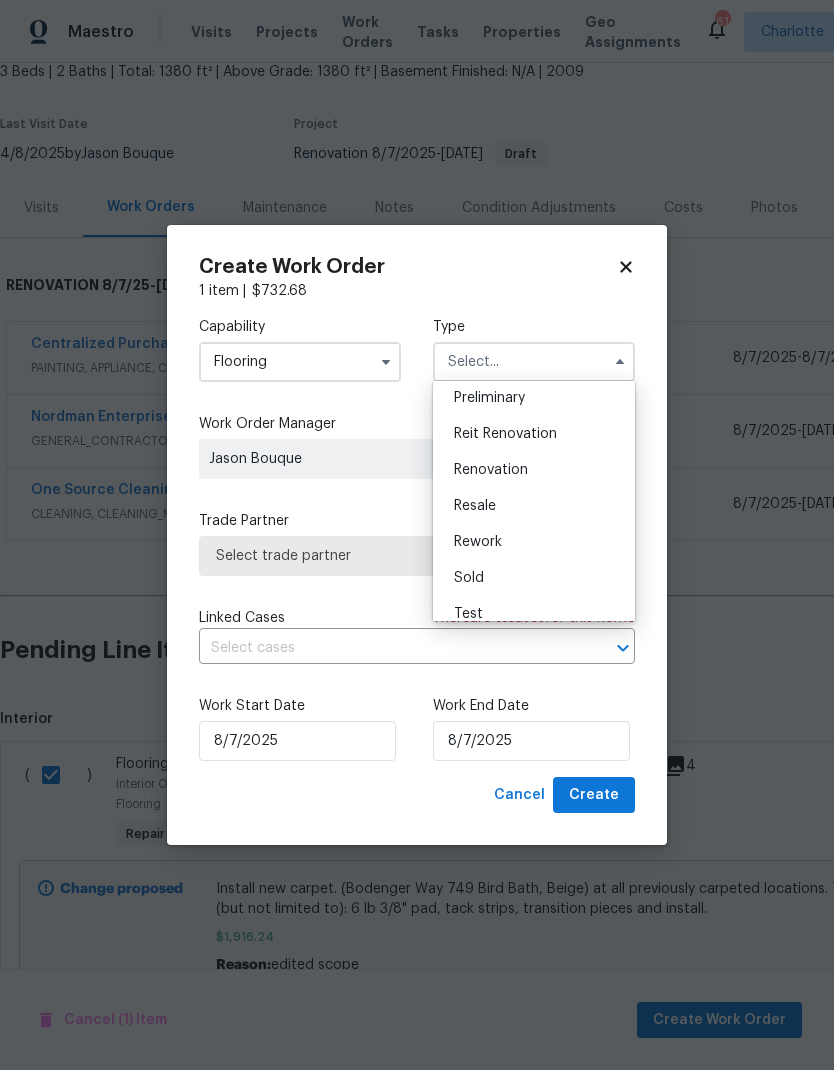 click on "Renovation" at bounding box center (534, 470) 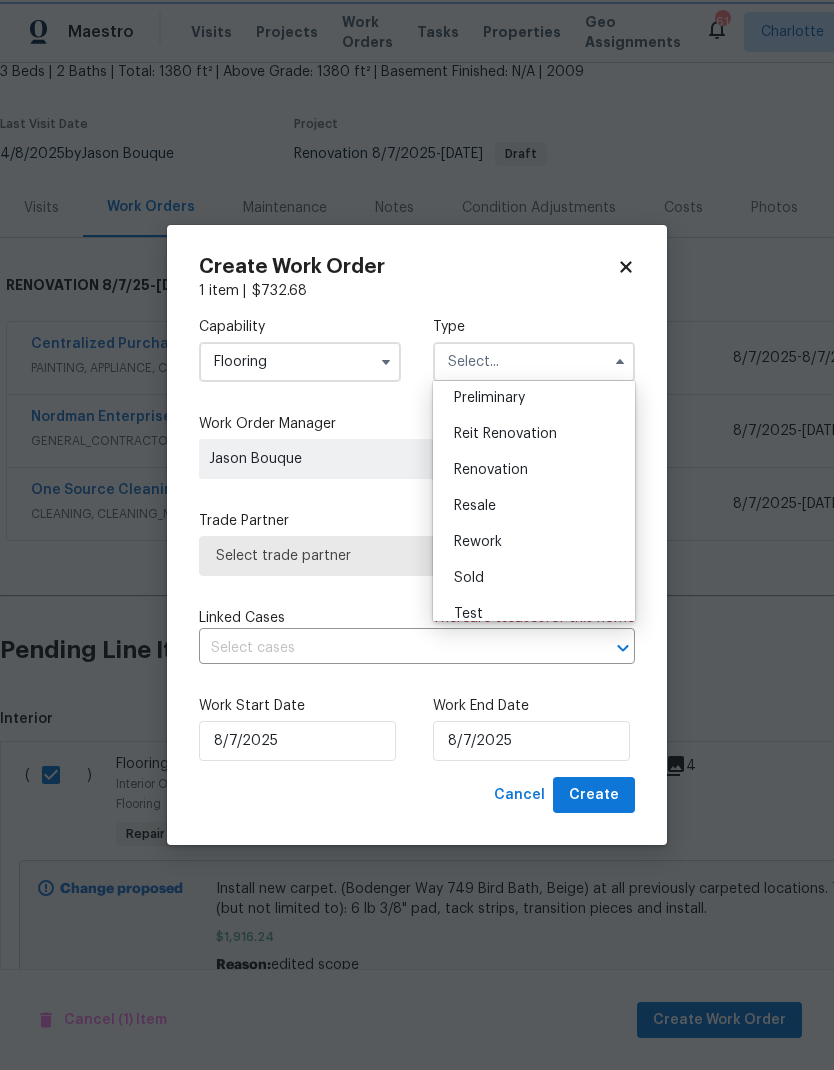 type on "Renovation" 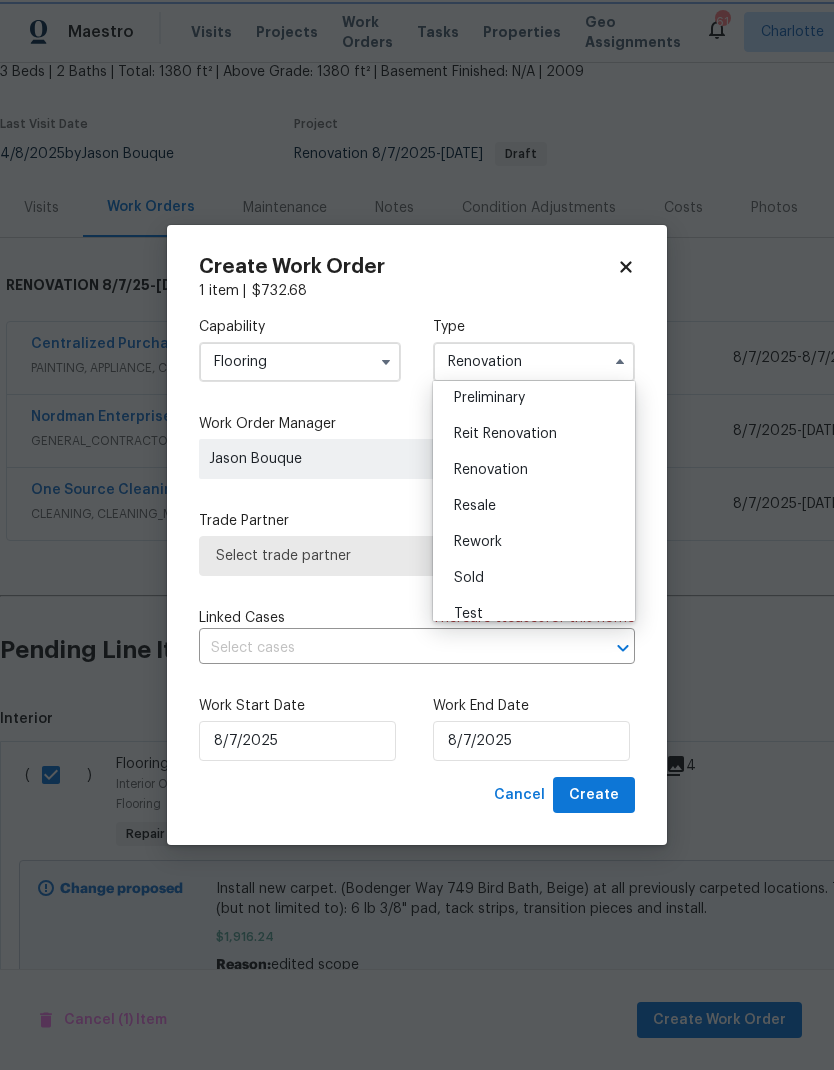 scroll, scrollTop: 0, scrollLeft: 0, axis: both 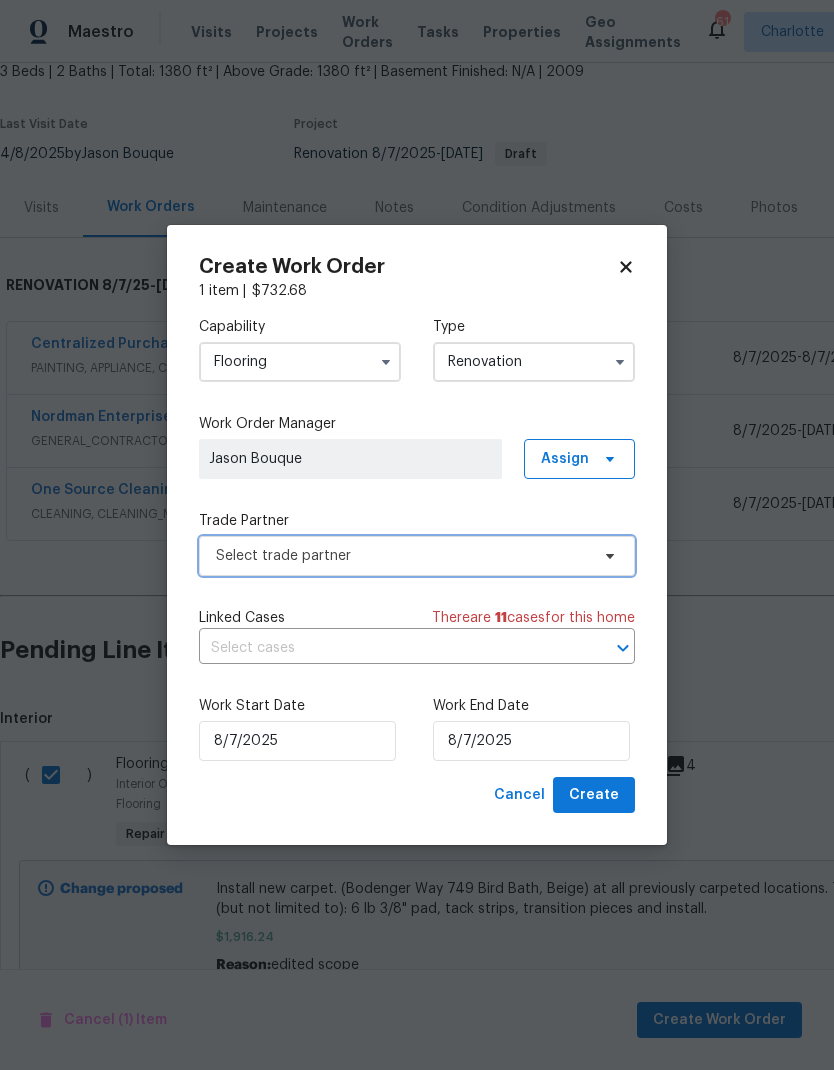 click on "Select trade partner" at bounding box center [402, 556] 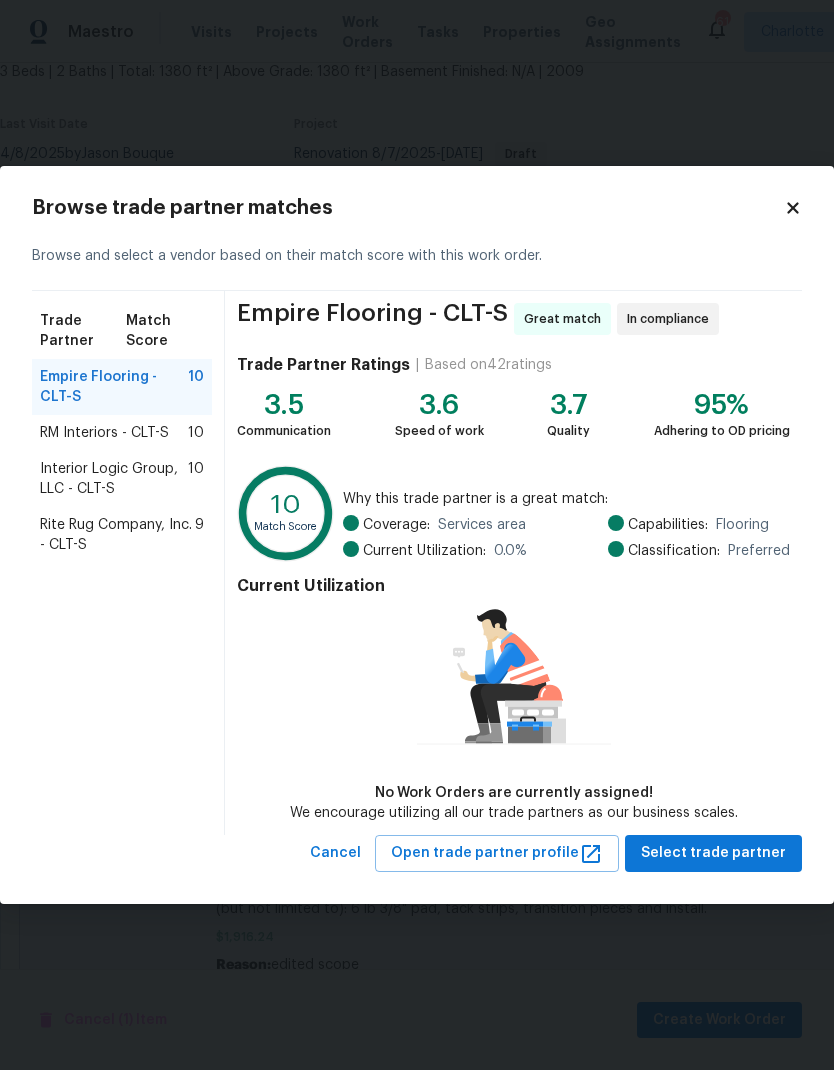 click on "Rite Rug Company, Inc. - CLT-S" at bounding box center [117, 535] 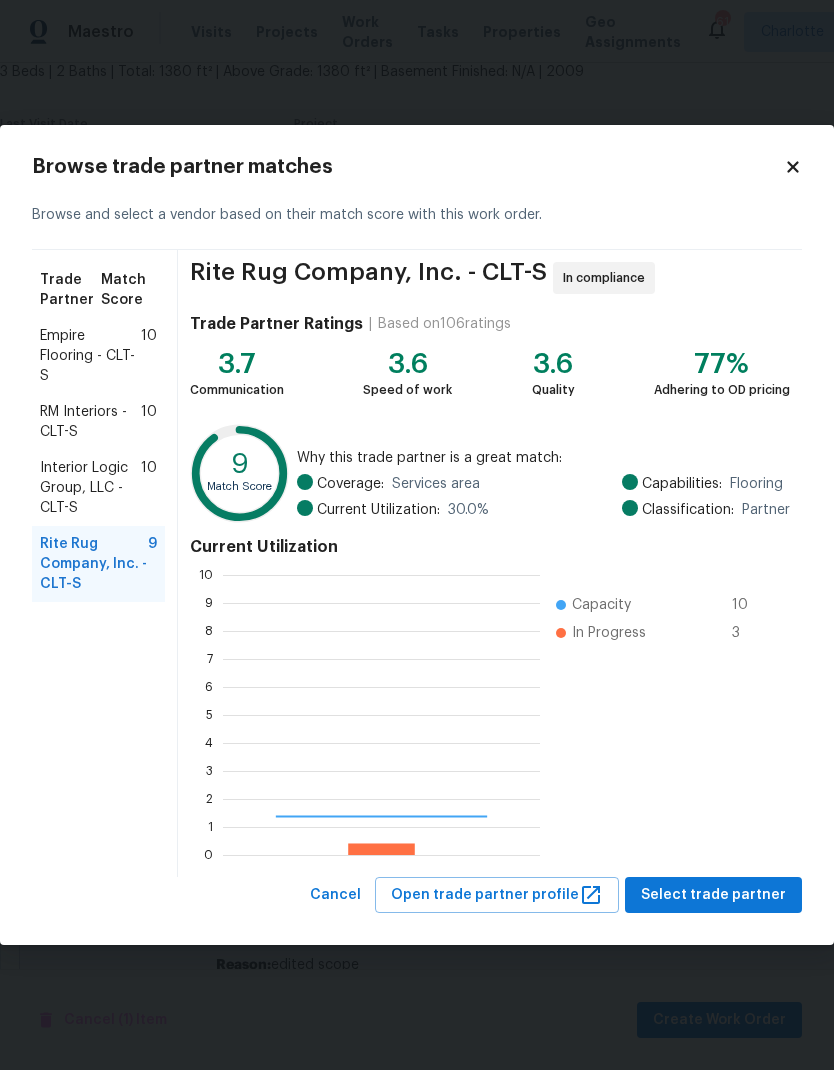 scroll, scrollTop: 2, scrollLeft: 2, axis: both 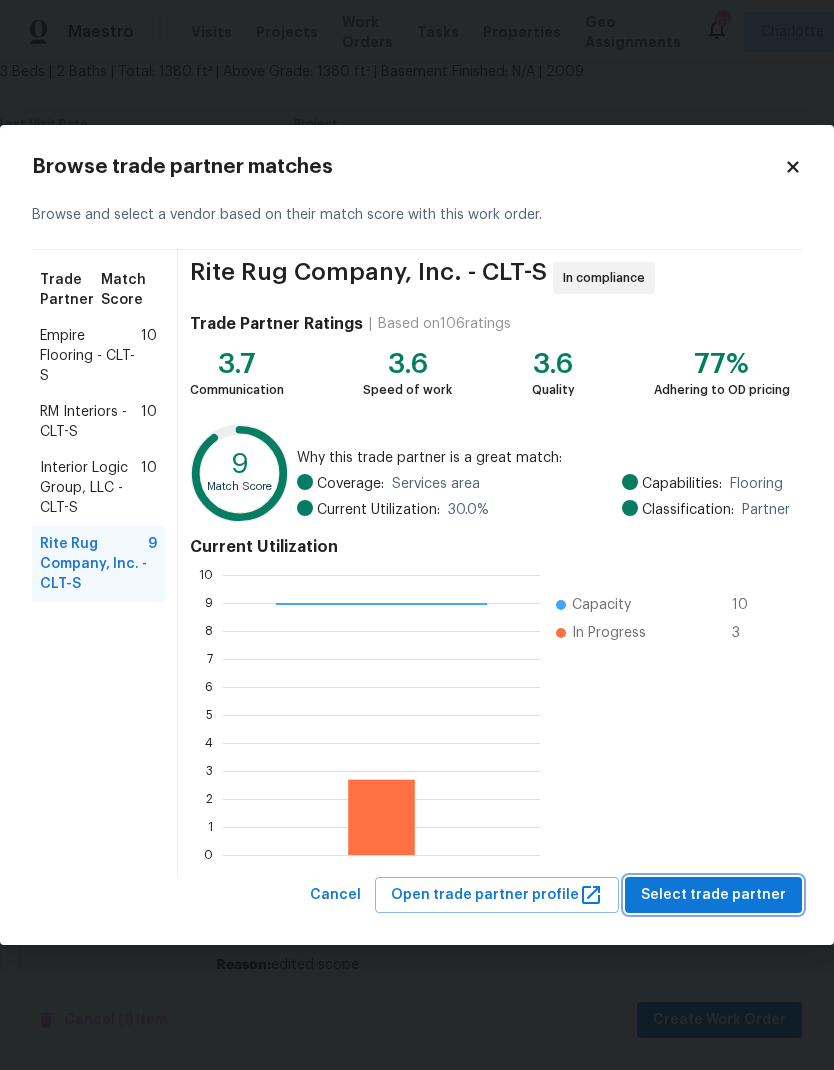 click on "Select trade partner" at bounding box center (713, 895) 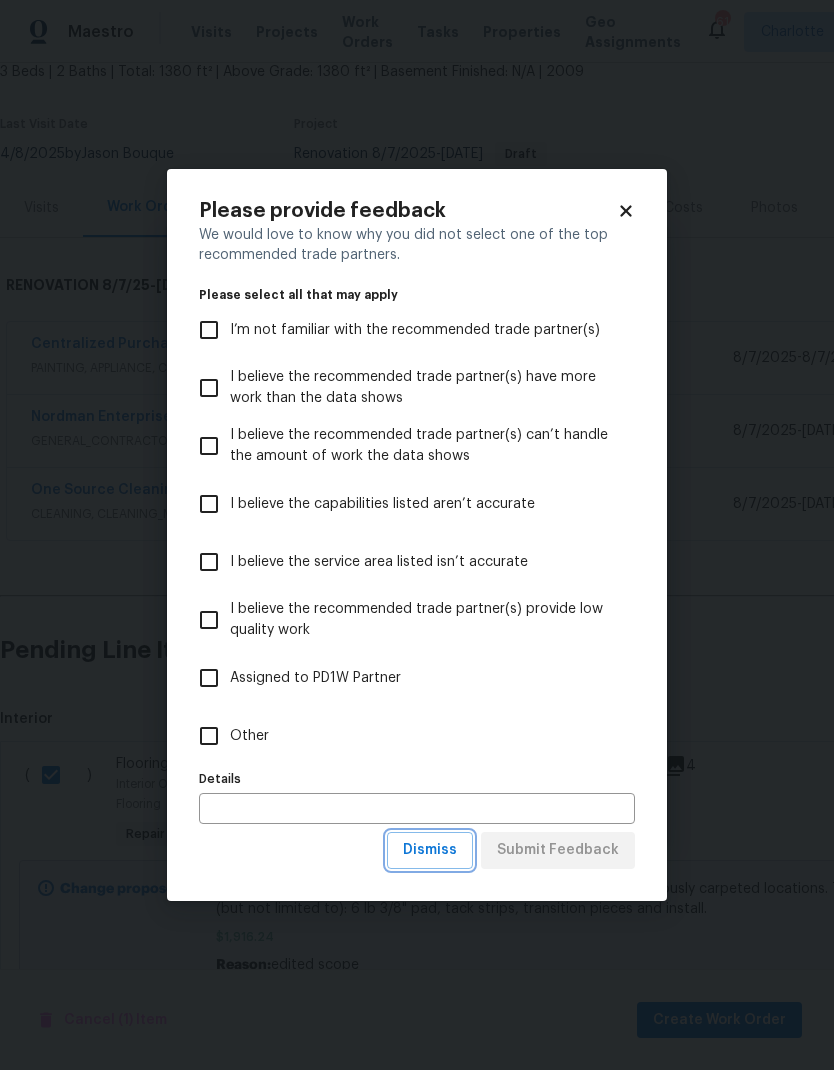 click on "Dismiss" at bounding box center [430, 850] 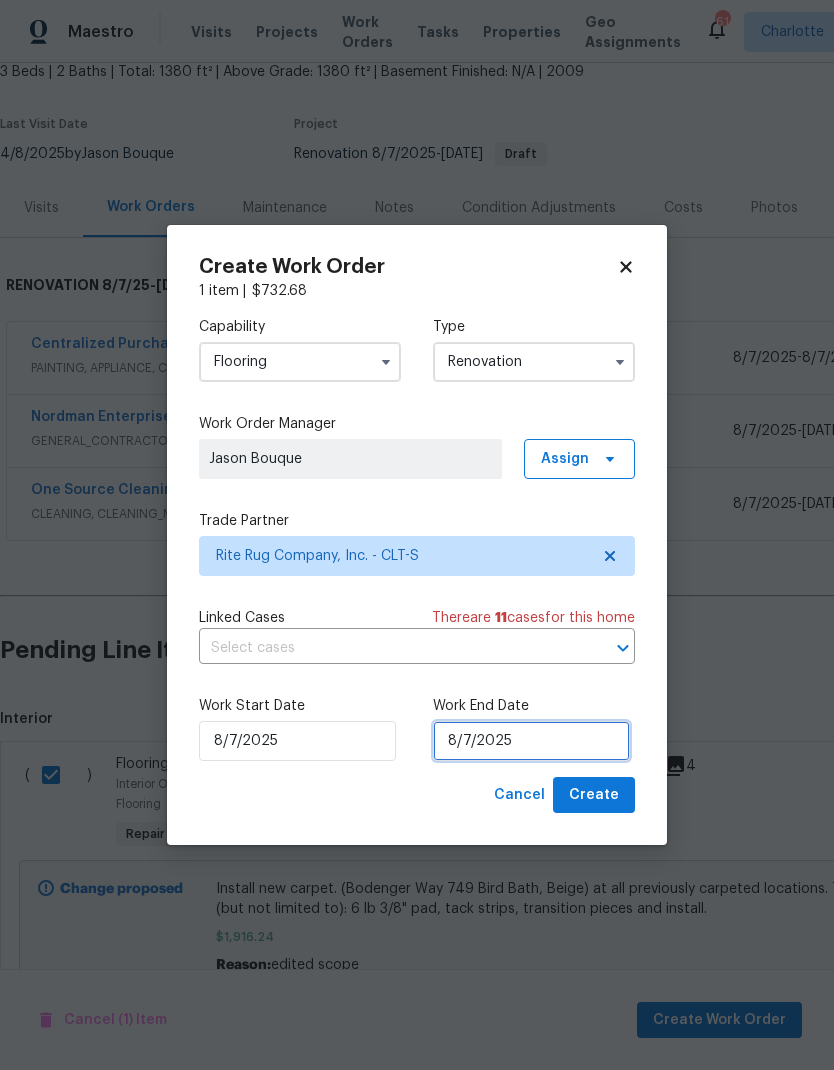 click on "8/7/2025" at bounding box center [531, 741] 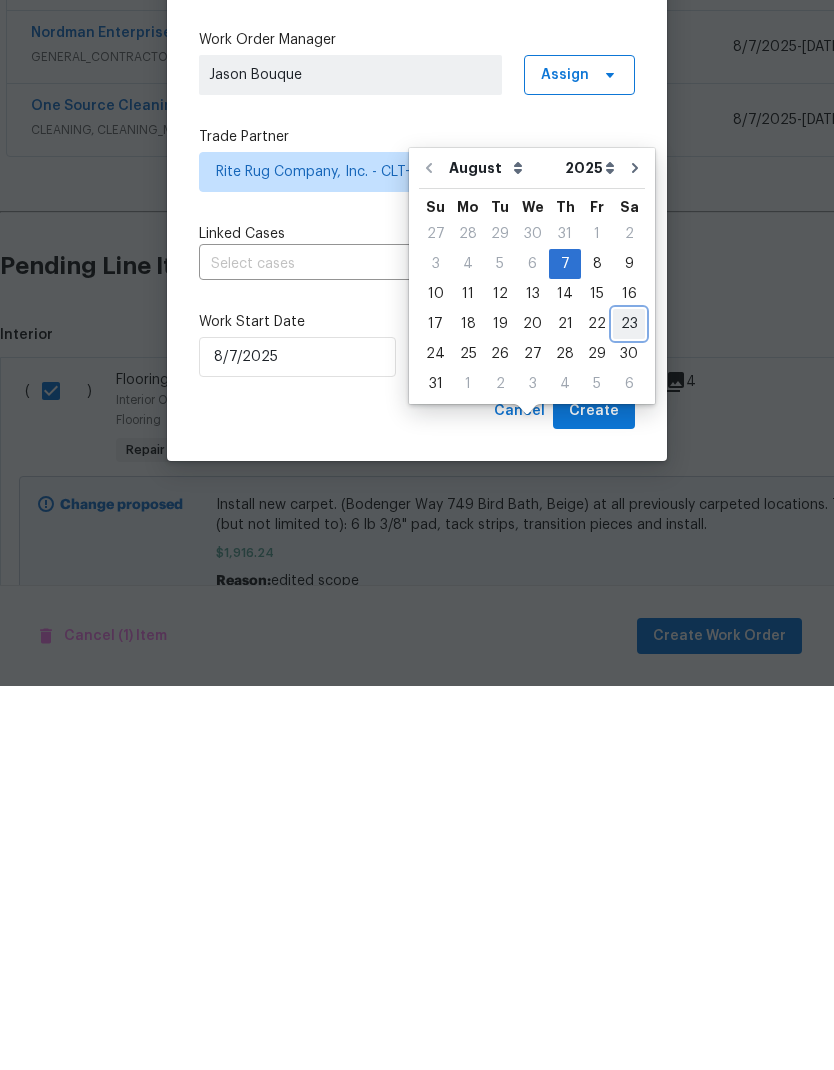 click on "23" at bounding box center (629, 708) 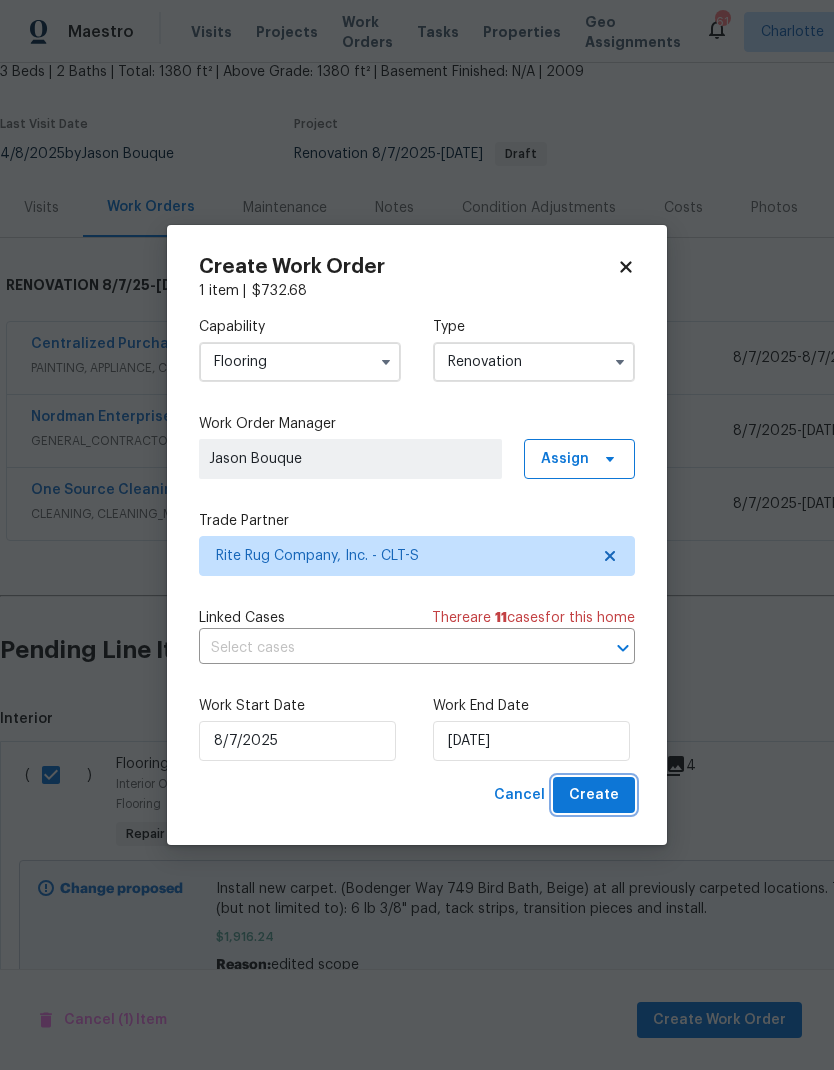 click on "Create" at bounding box center (594, 795) 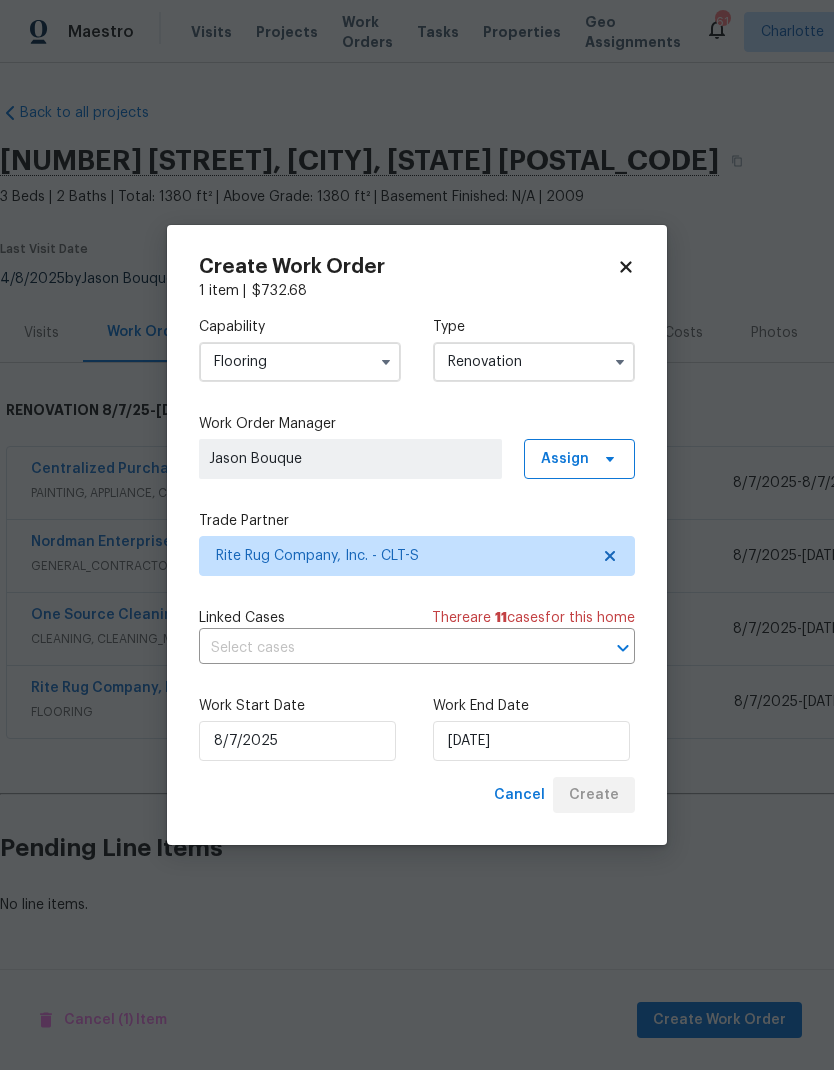 scroll, scrollTop: 0, scrollLeft: 0, axis: both 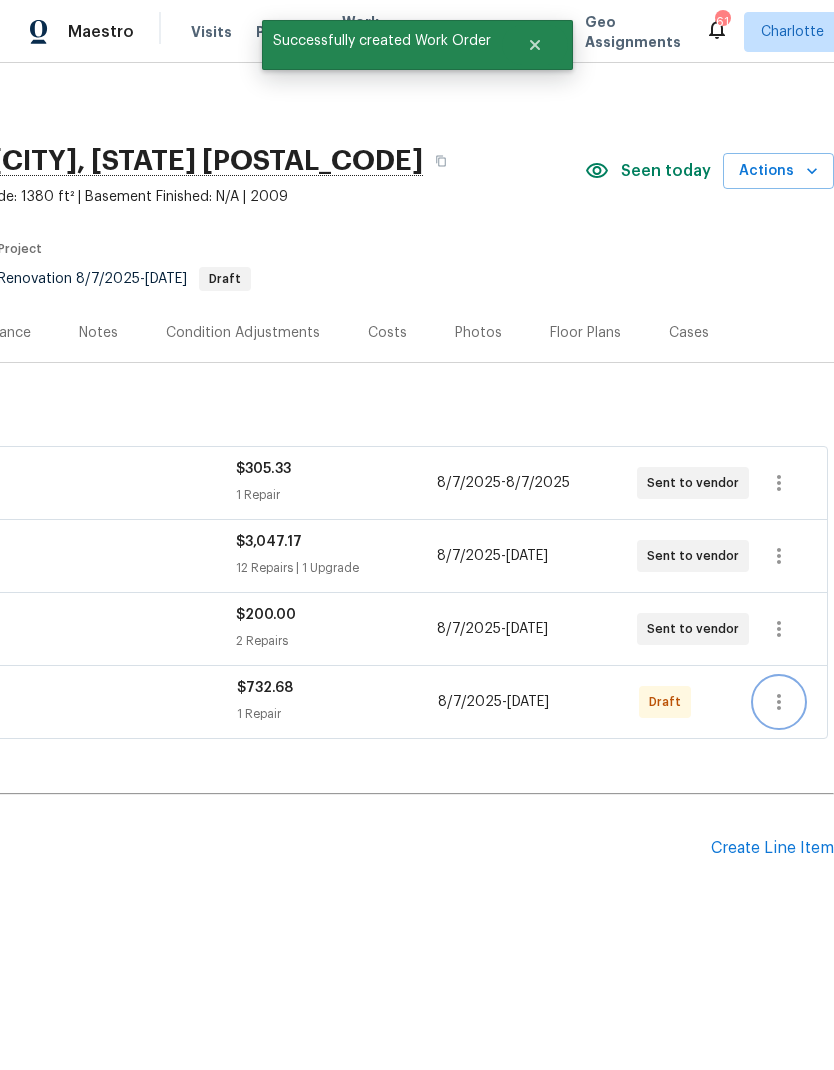 click 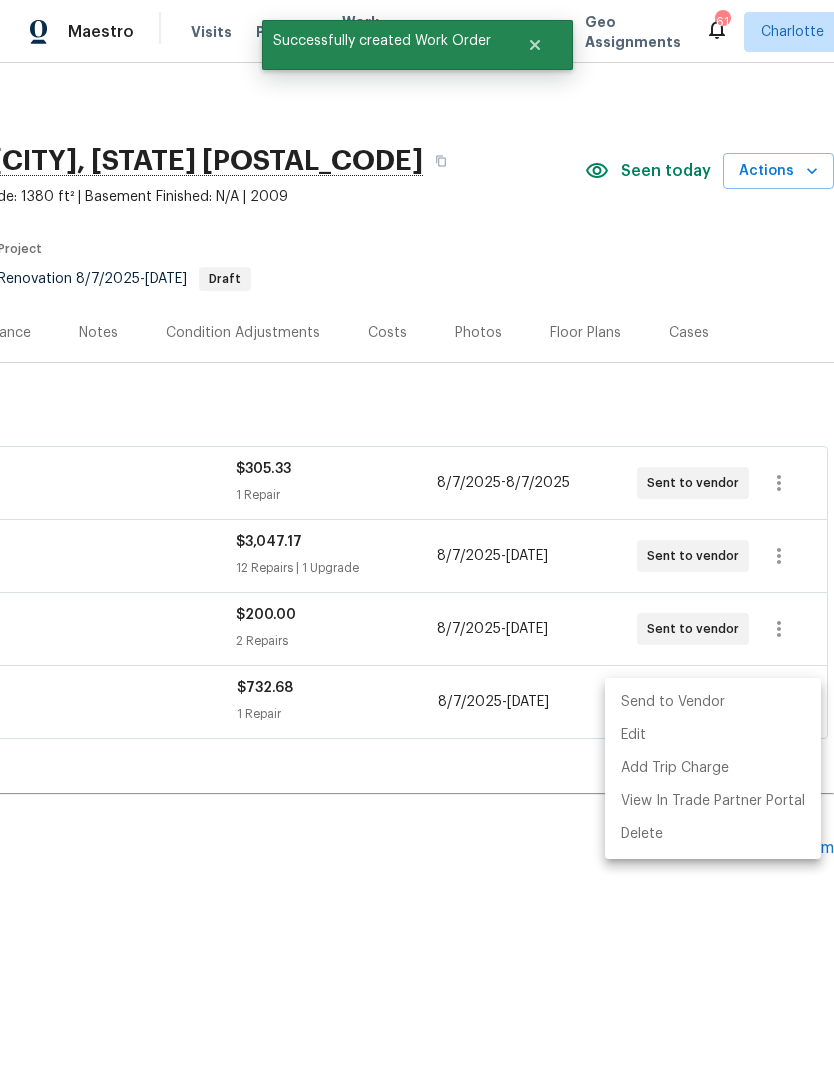 click on "Send to Vendor" at bounding box center (713, 702) 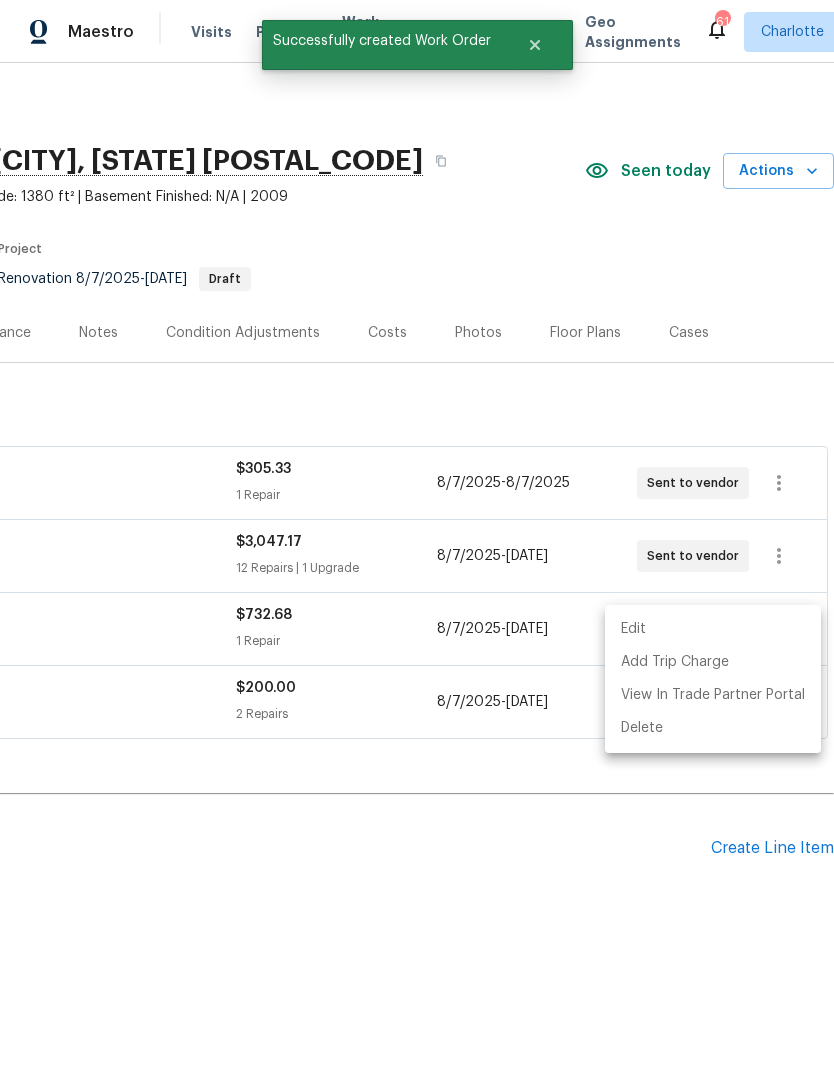click at bounding box center [417, 535] 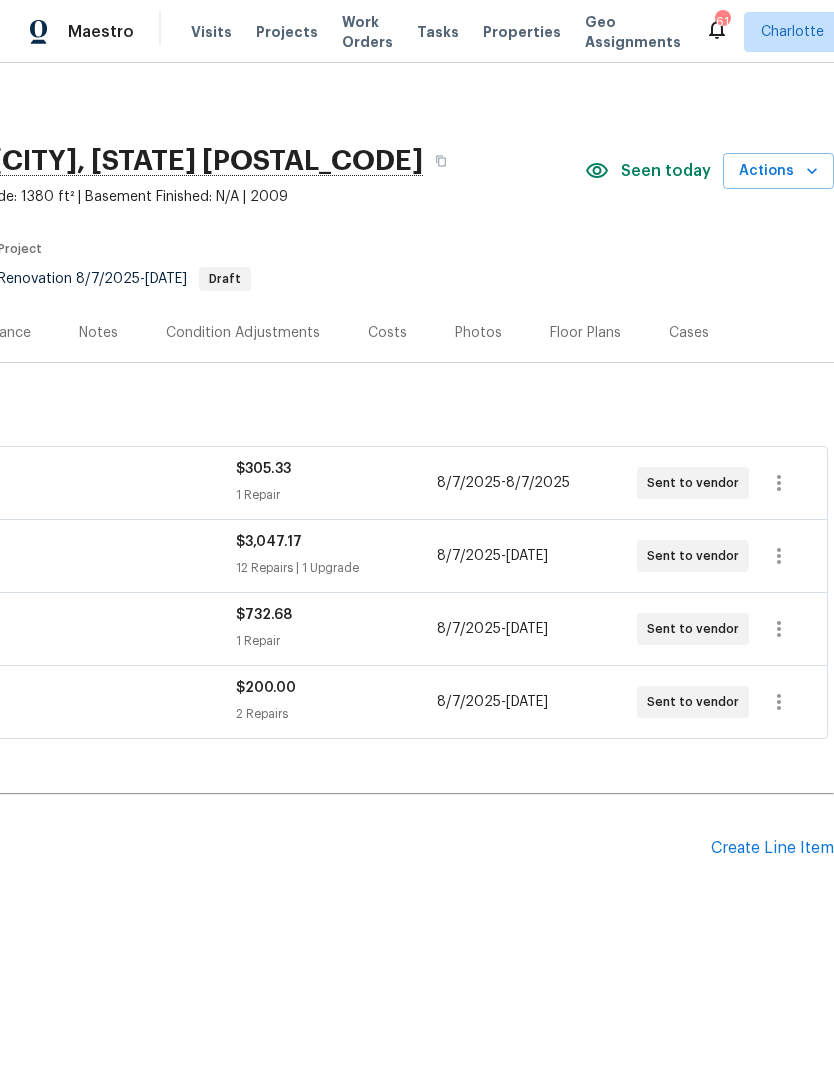 click on "Pending Line Items" at bounding box center (207, 848) 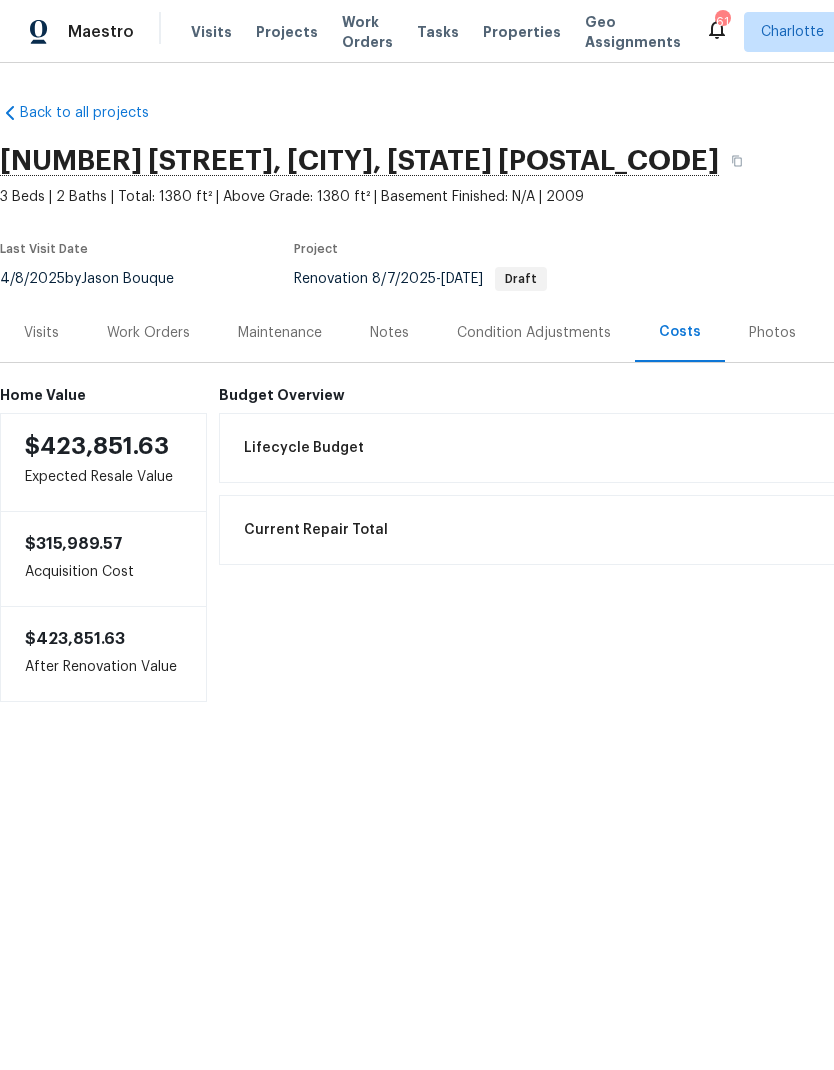 scroll, scrollTop: 0, scrollLeft: 0, axis: both 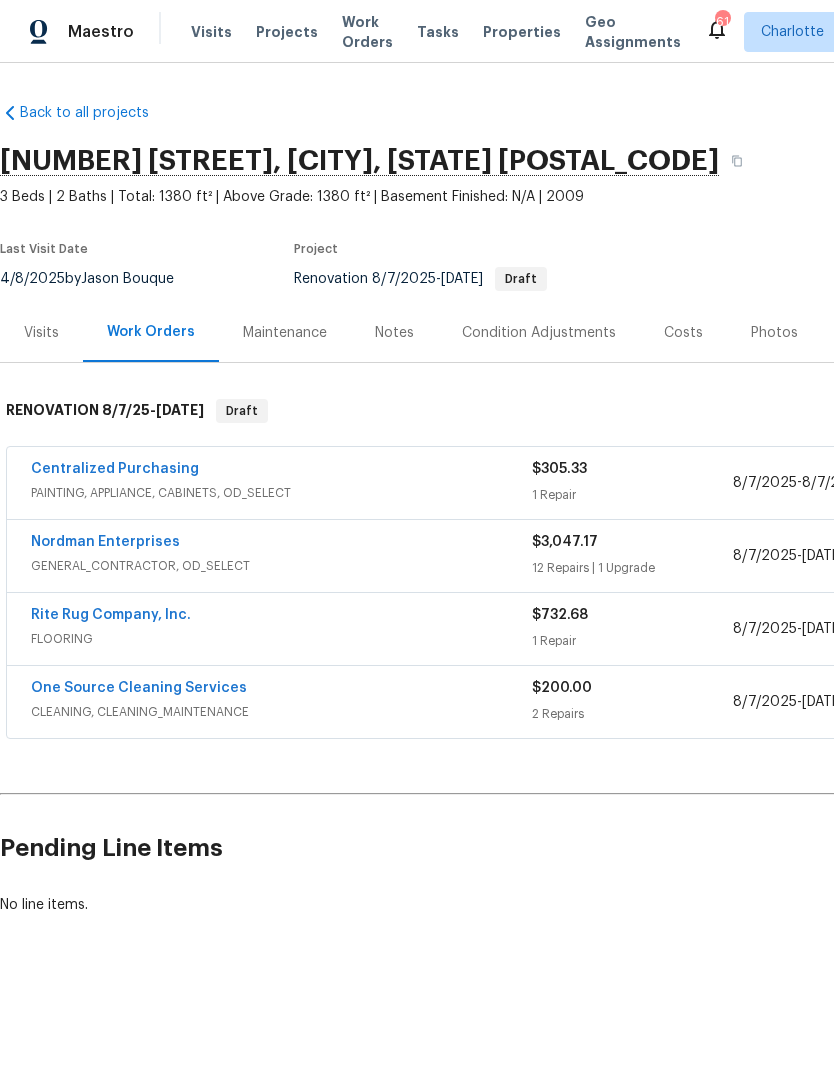 click on "Rite Rug Company, Inc." at bounding box center (111, 615) 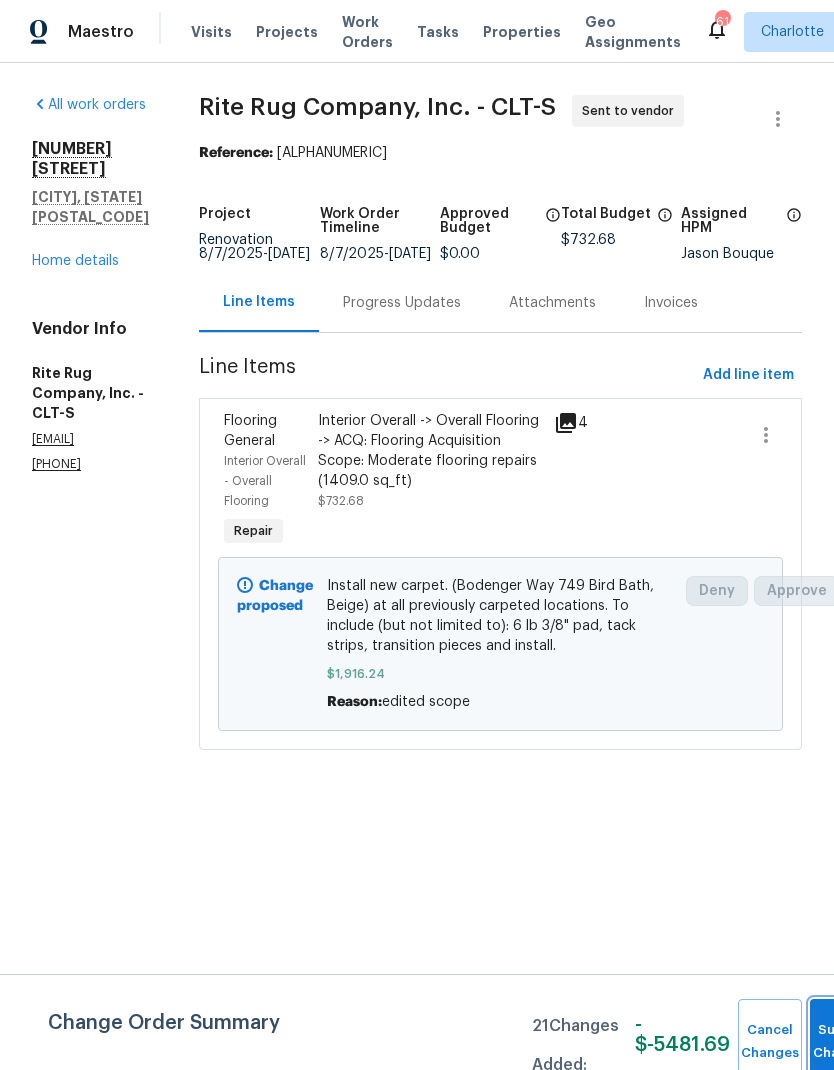 click on "Submit Changes" at bounding box center [842, 1042] 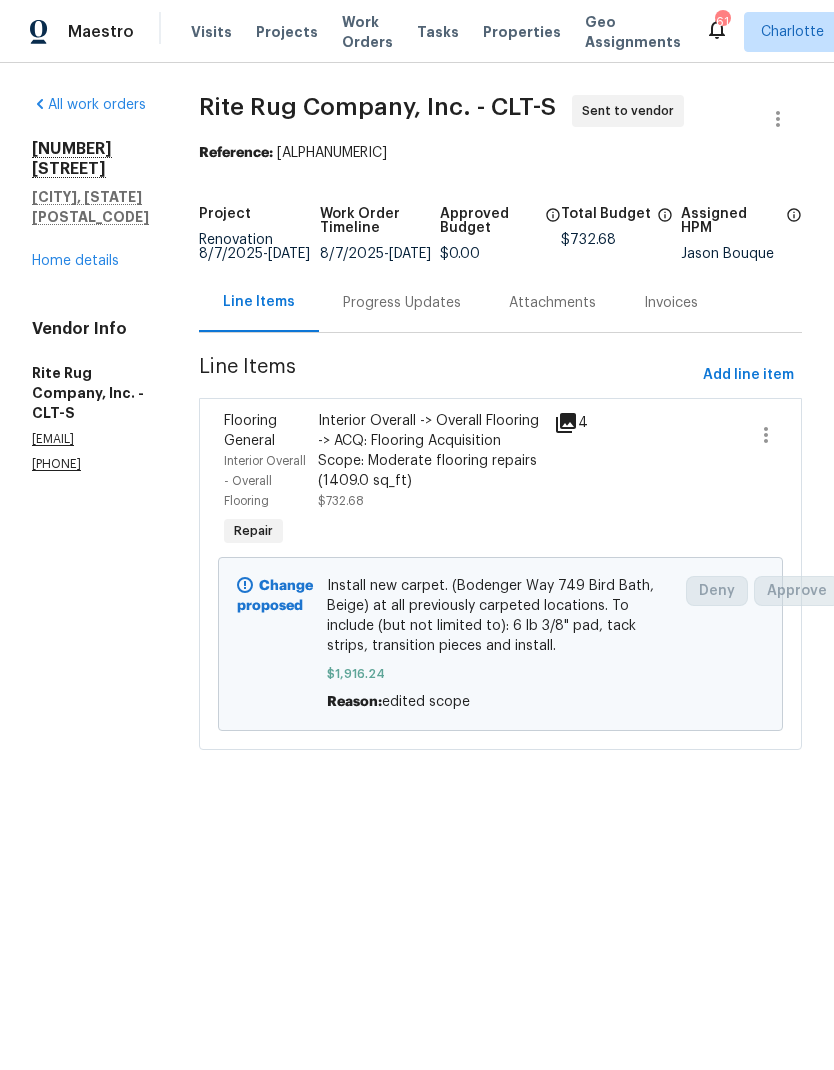click on "Interior Overall -> Overall Flooring -> ACQ: Flooring
Acquisition Scope: Moderate flooring repairs
(1409.0 sq_ft)" at bounding box center [429, 451] 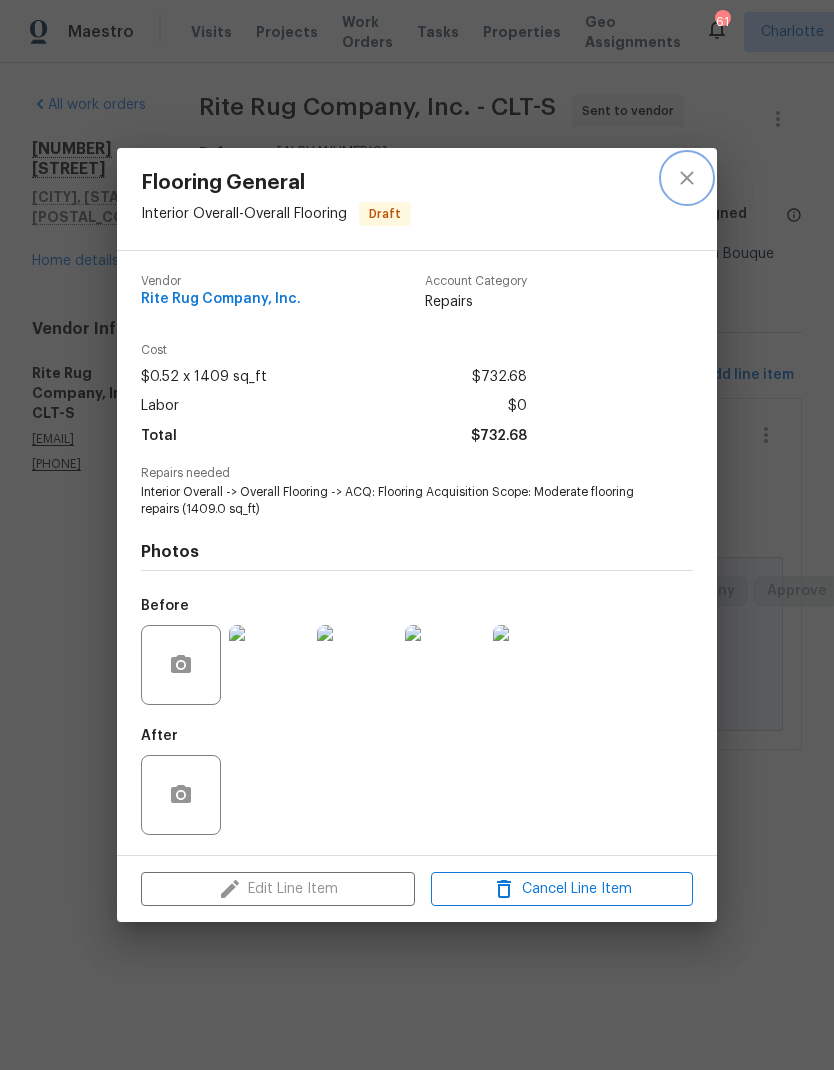 click at bounding box center (687, 178) 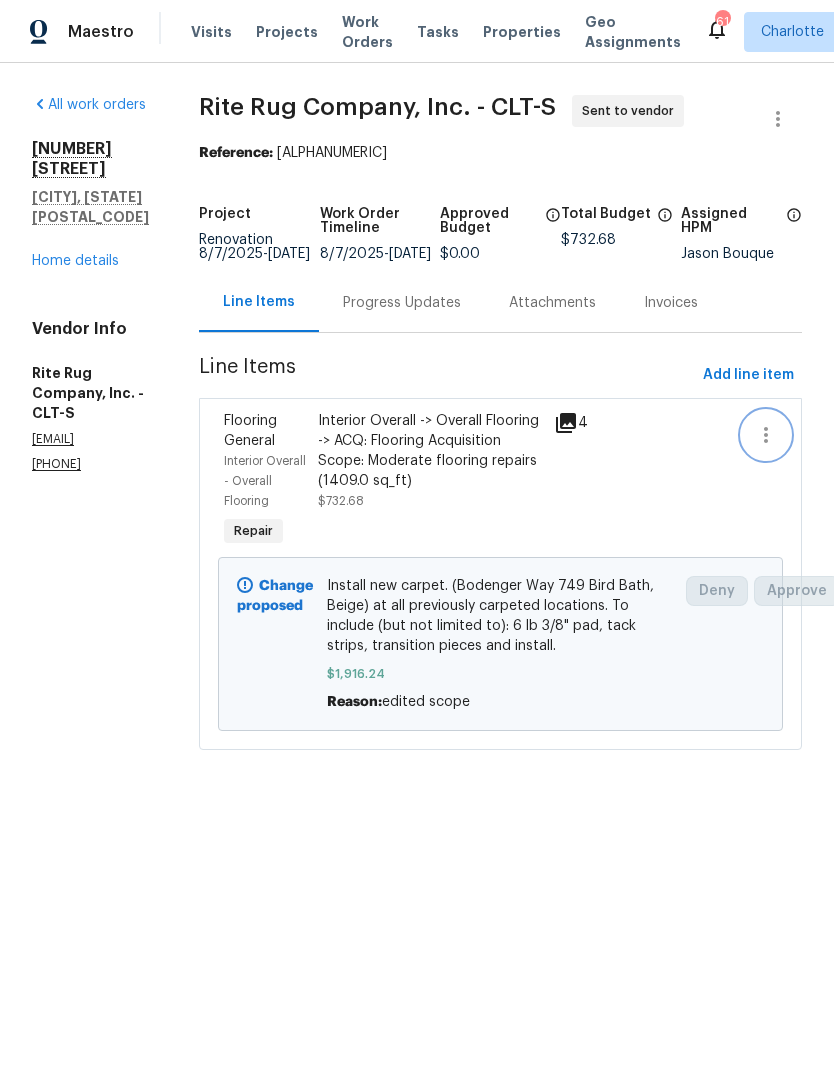 click 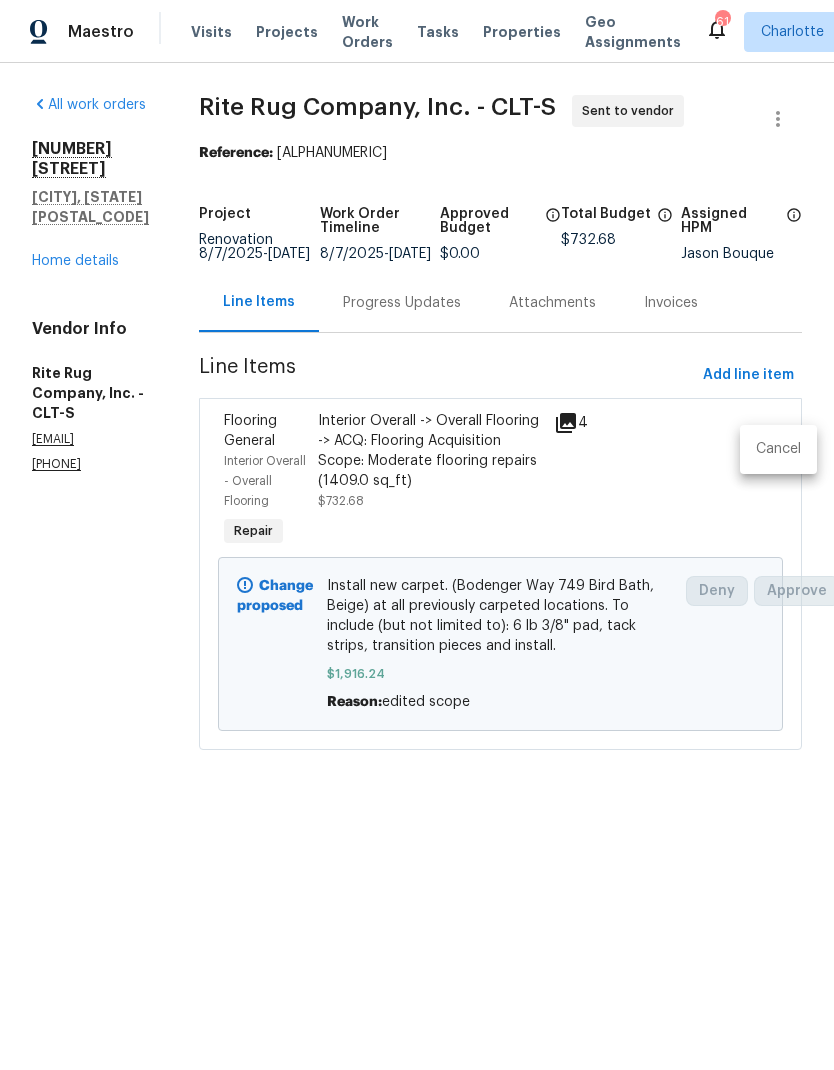 click at bounding box center (417, 535) 